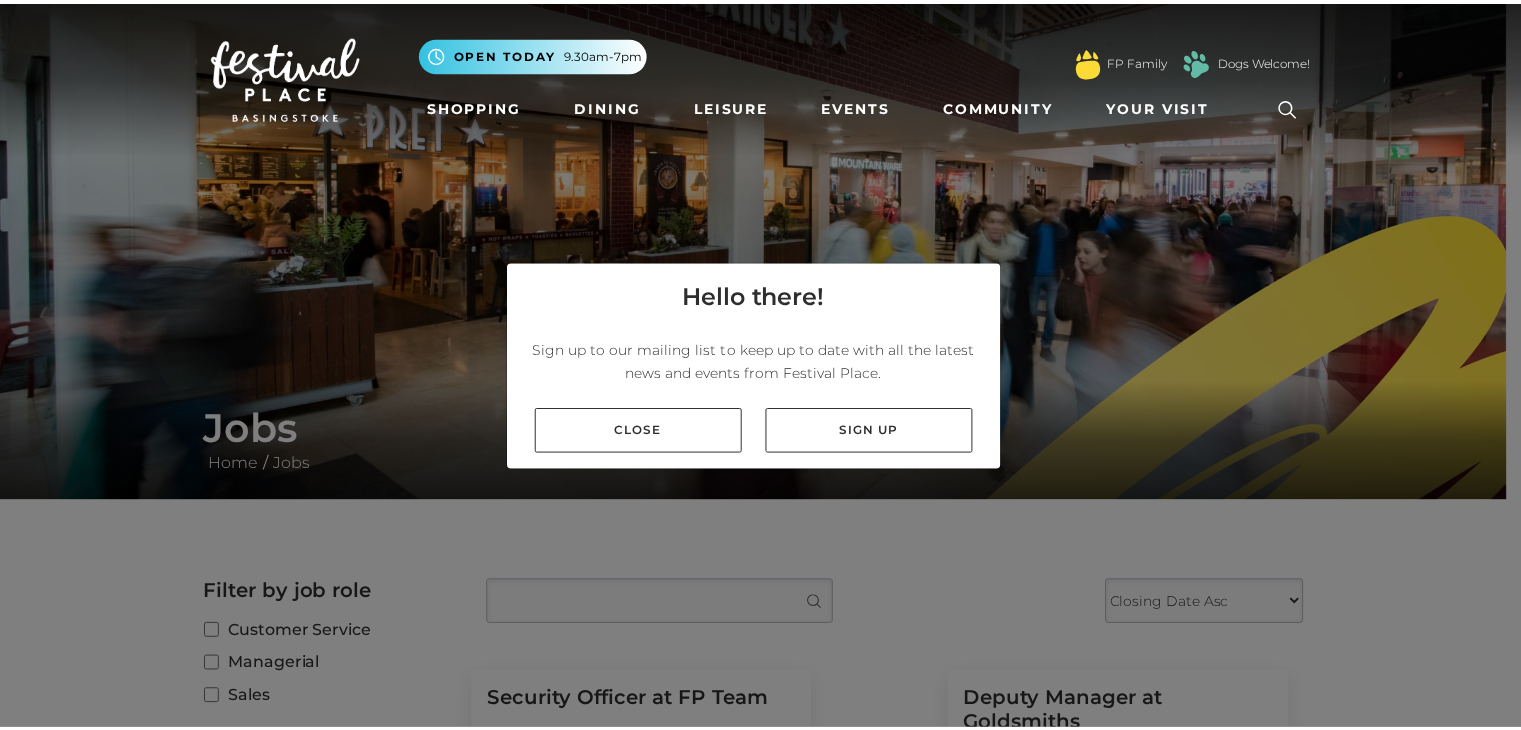 scroll, scrollTop: 0, scrollLeft: 0, axis: both 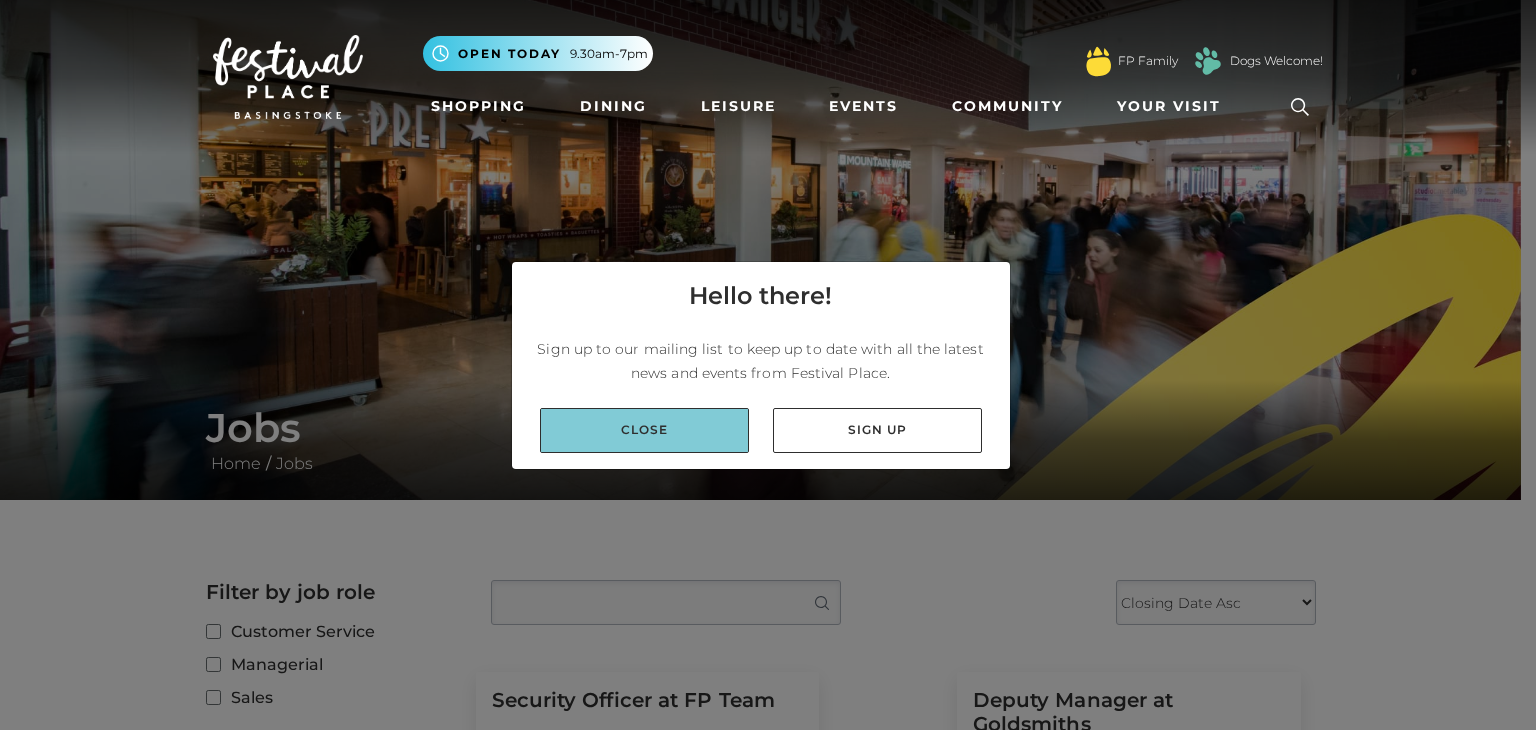 click on "Close" at bounding box center (644, 430) 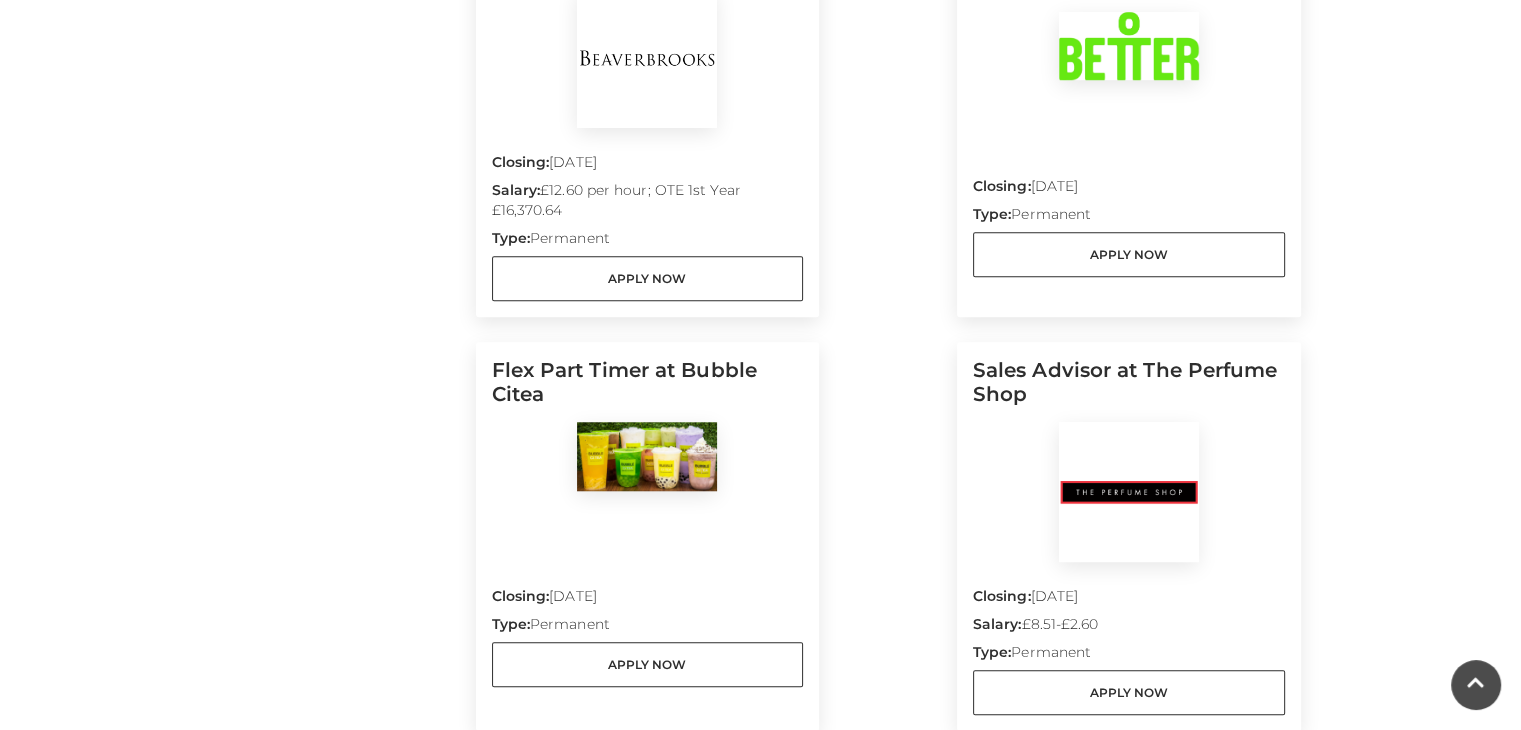 scroll, scrollTop: 1702, scrollLeft: 0, axis: vertical 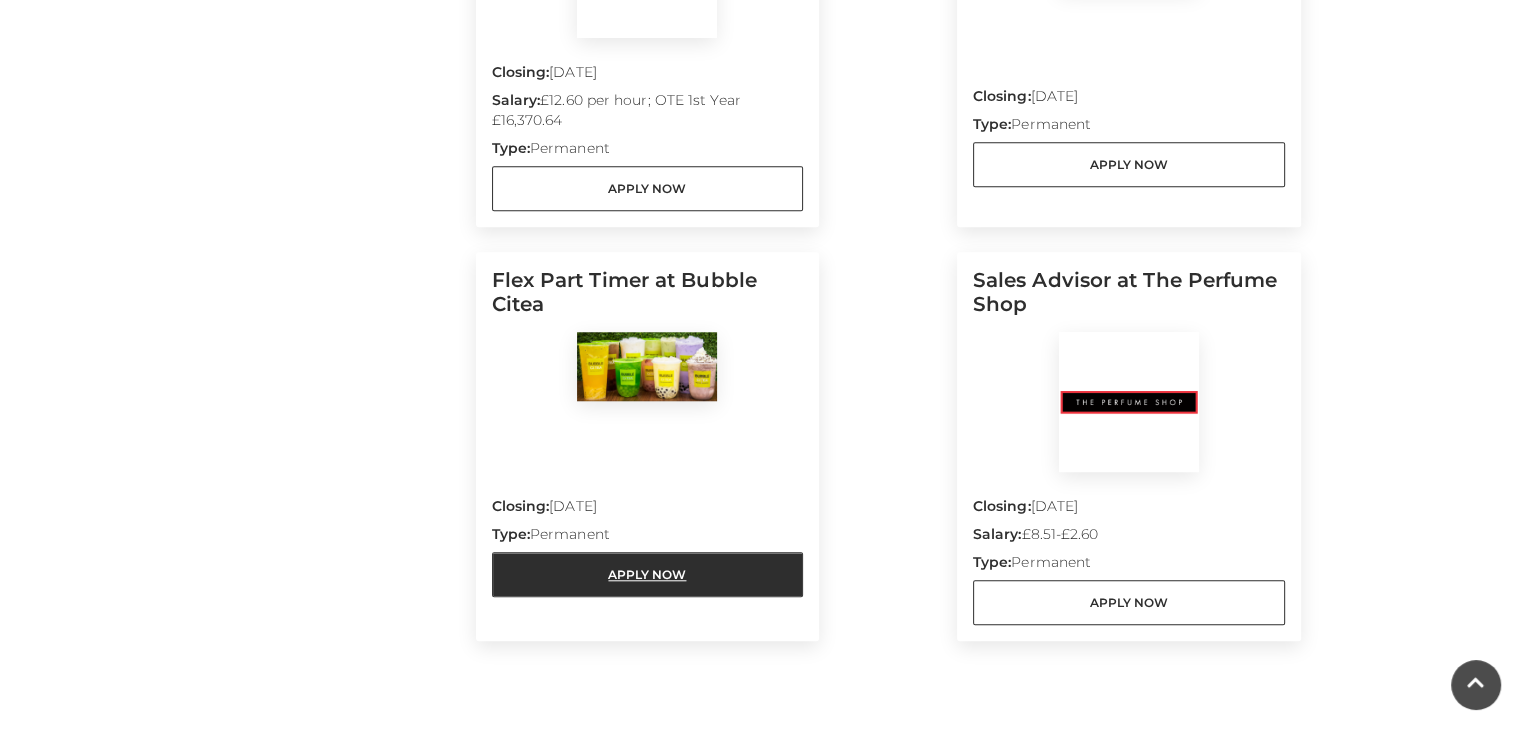 click on "Apply Now" at bounding box center (648, 574) 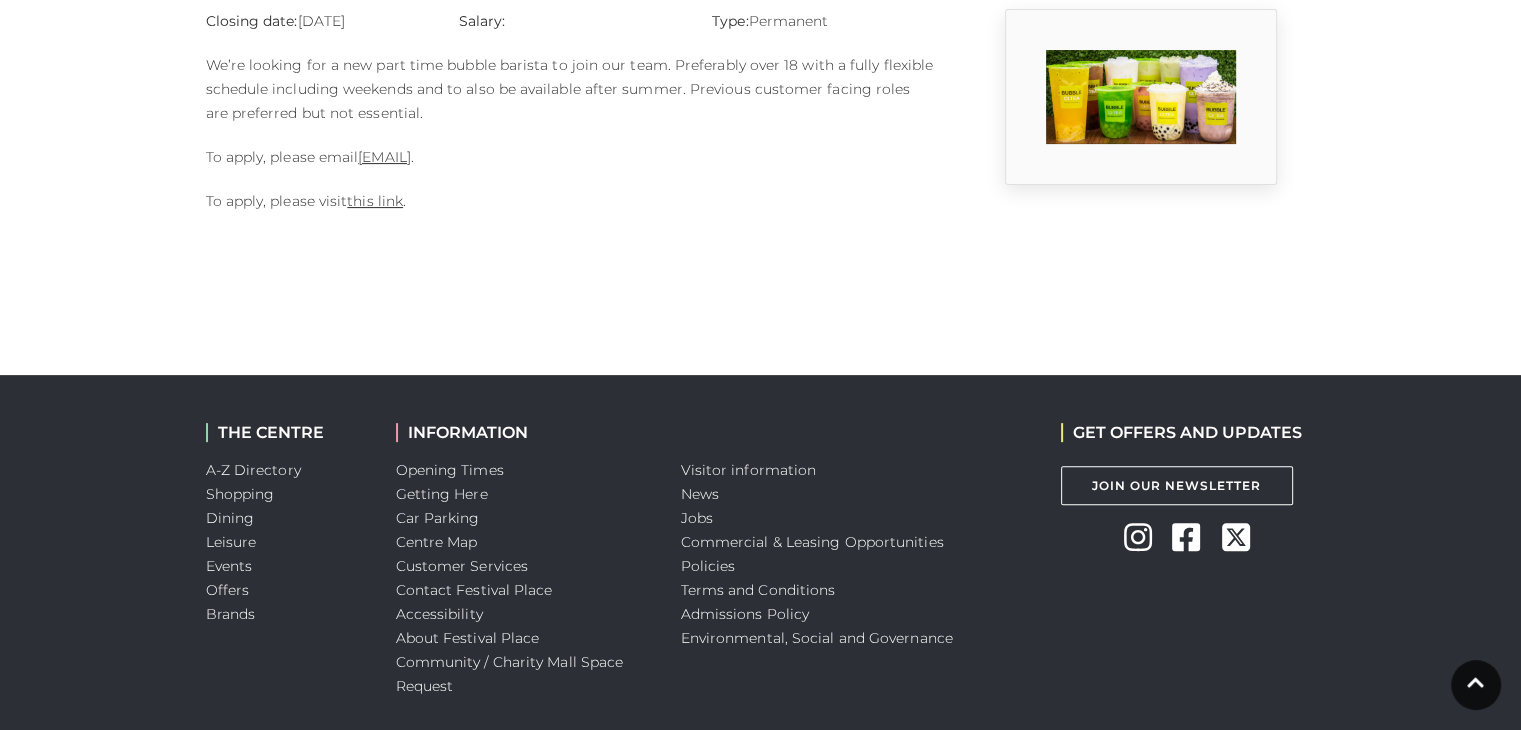 scroll, scrollTop: 572, scrollLeft: 0, axis: vertical 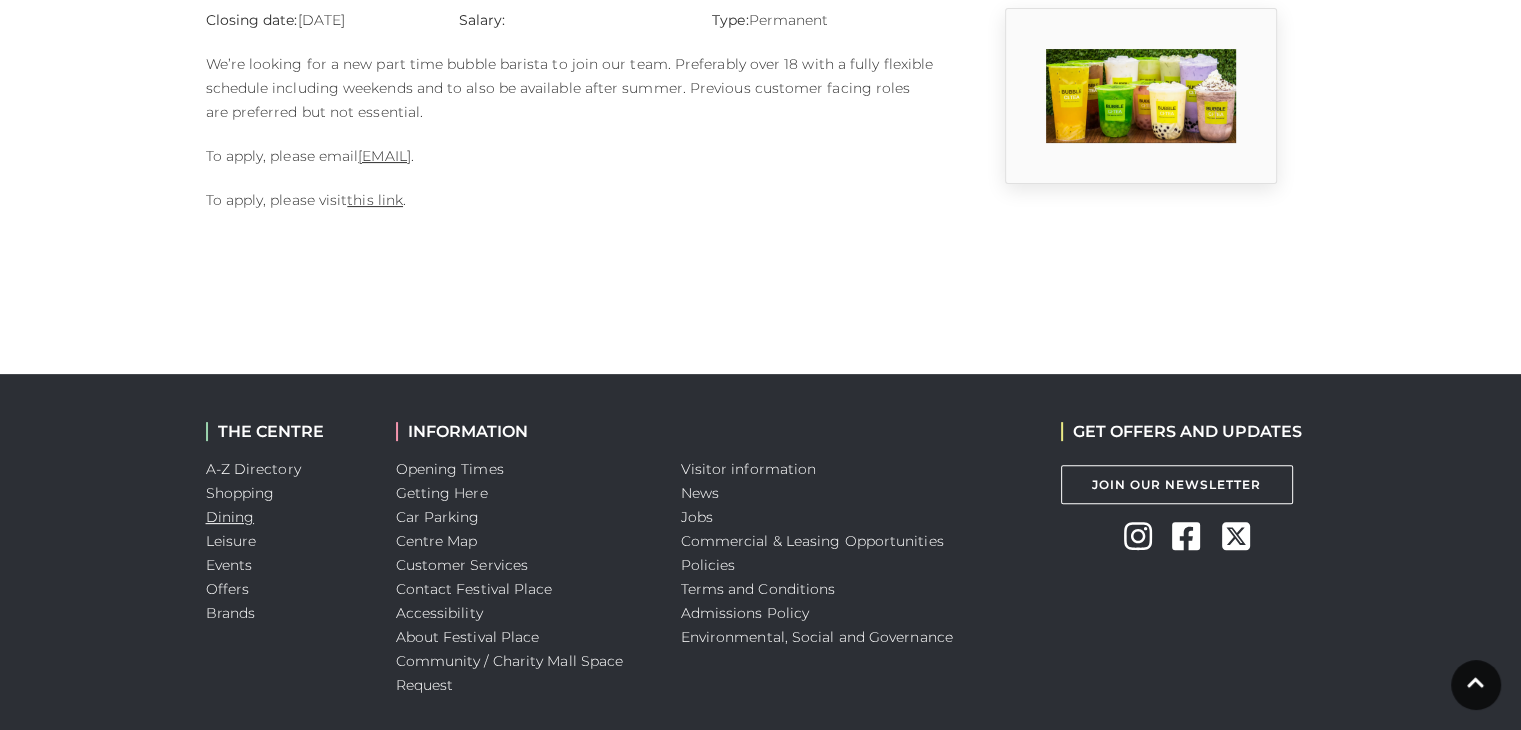 click on "Dining" at bounding box center (230, 517) 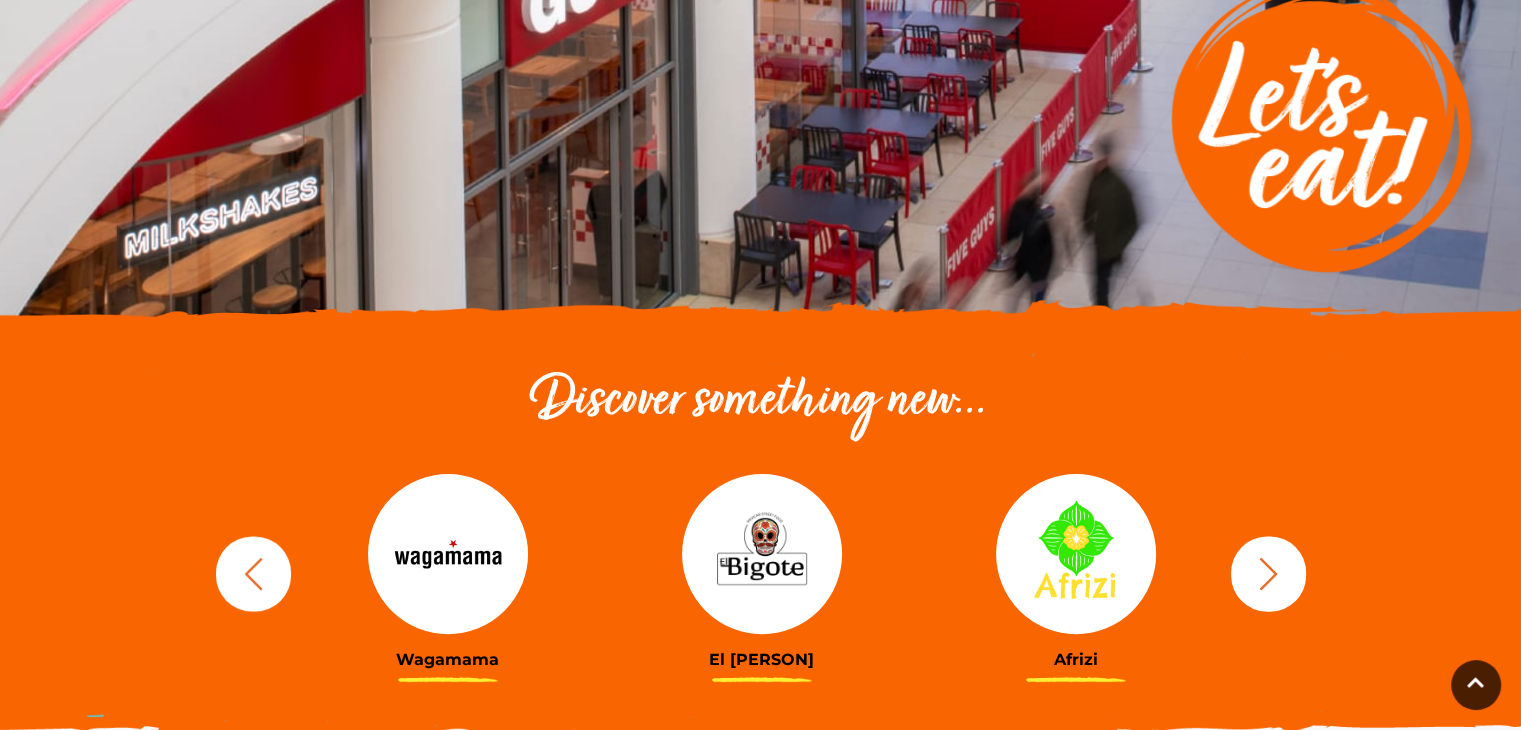 scroll, scrollTop: 507, scrollLeft: 0, axis: vertical 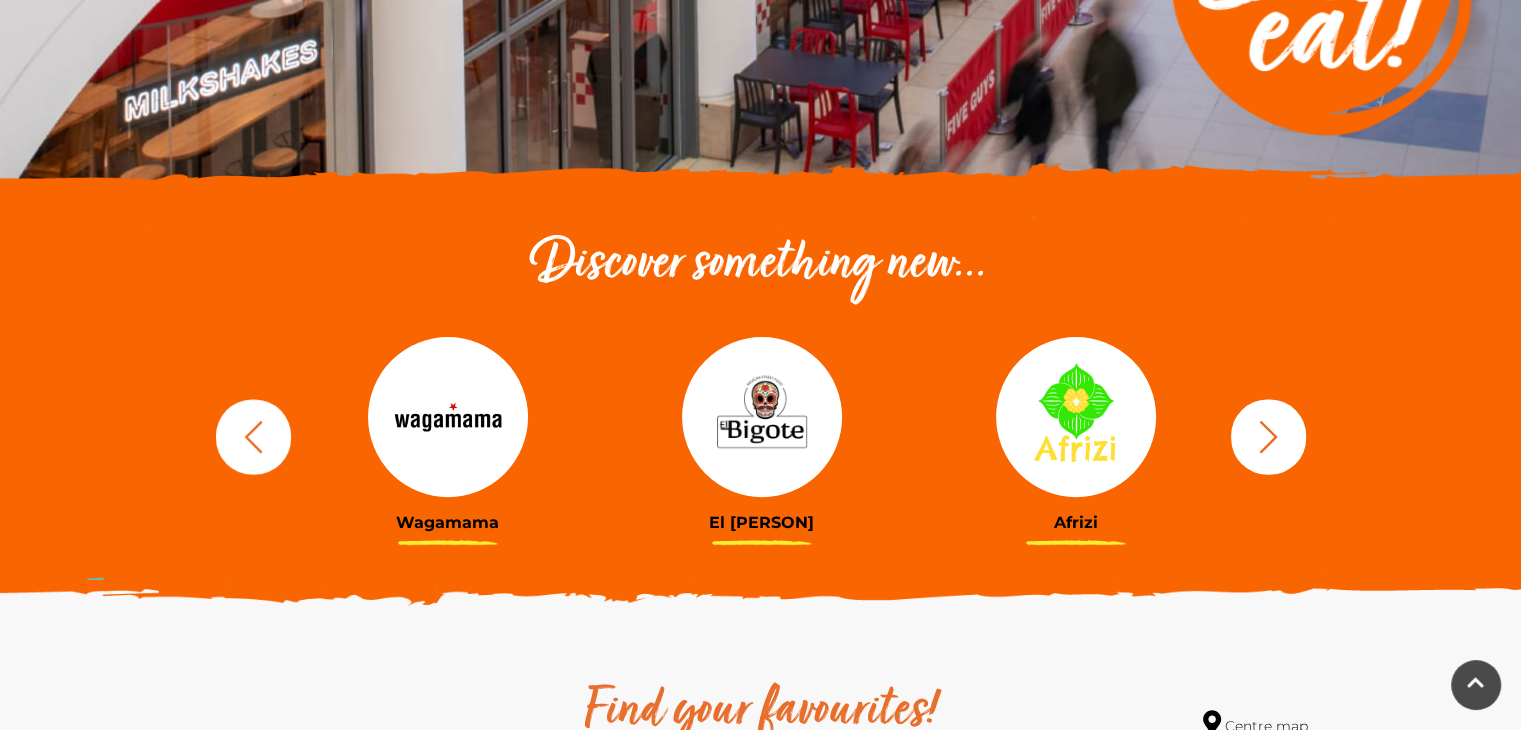 click 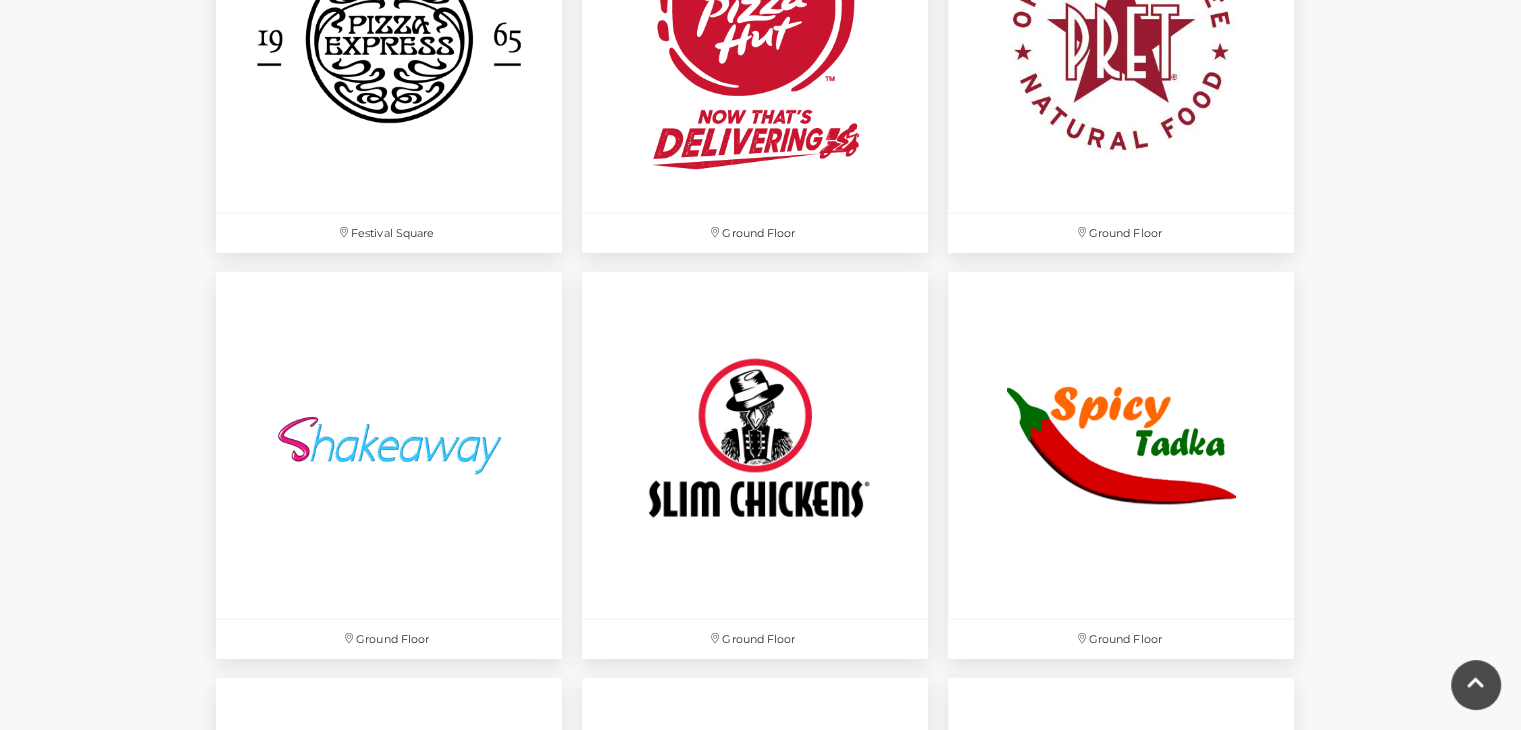 scroll, scrollTop: 5526, scrollLeft: 0, axis: vertical 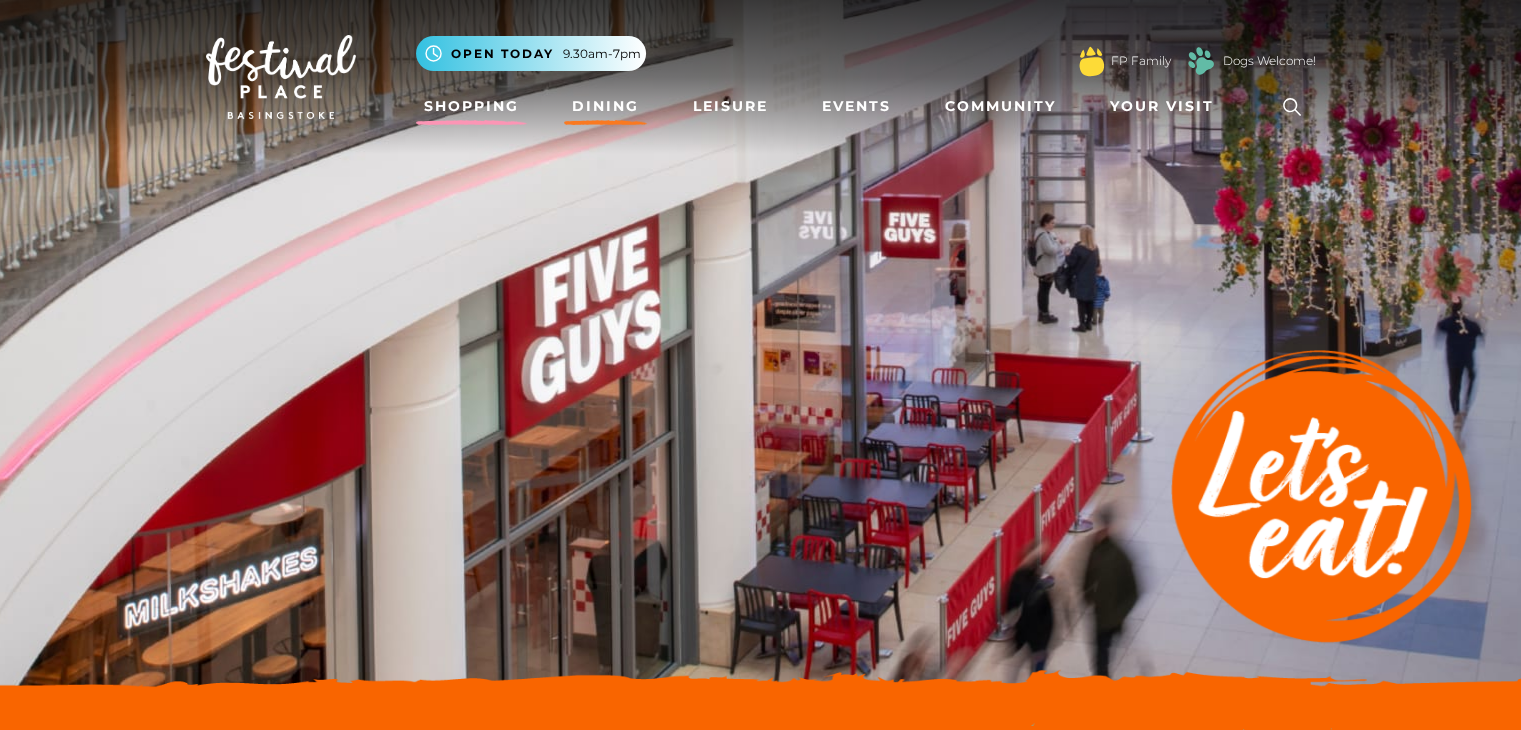click on "Shopping" at bounding box center [471, 106] 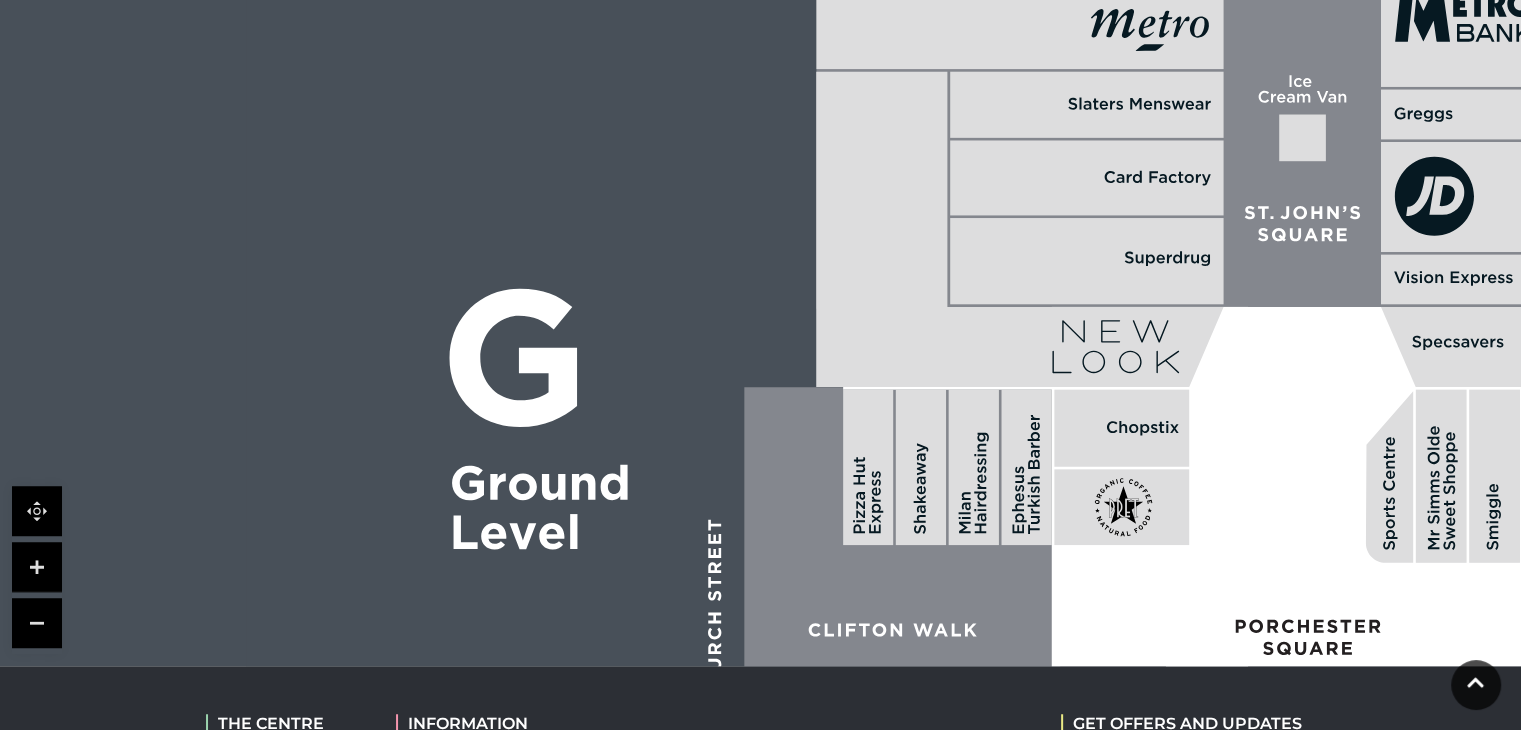 scroll, scrollTop: 1259, scrollLeft: 0, axis: vertical 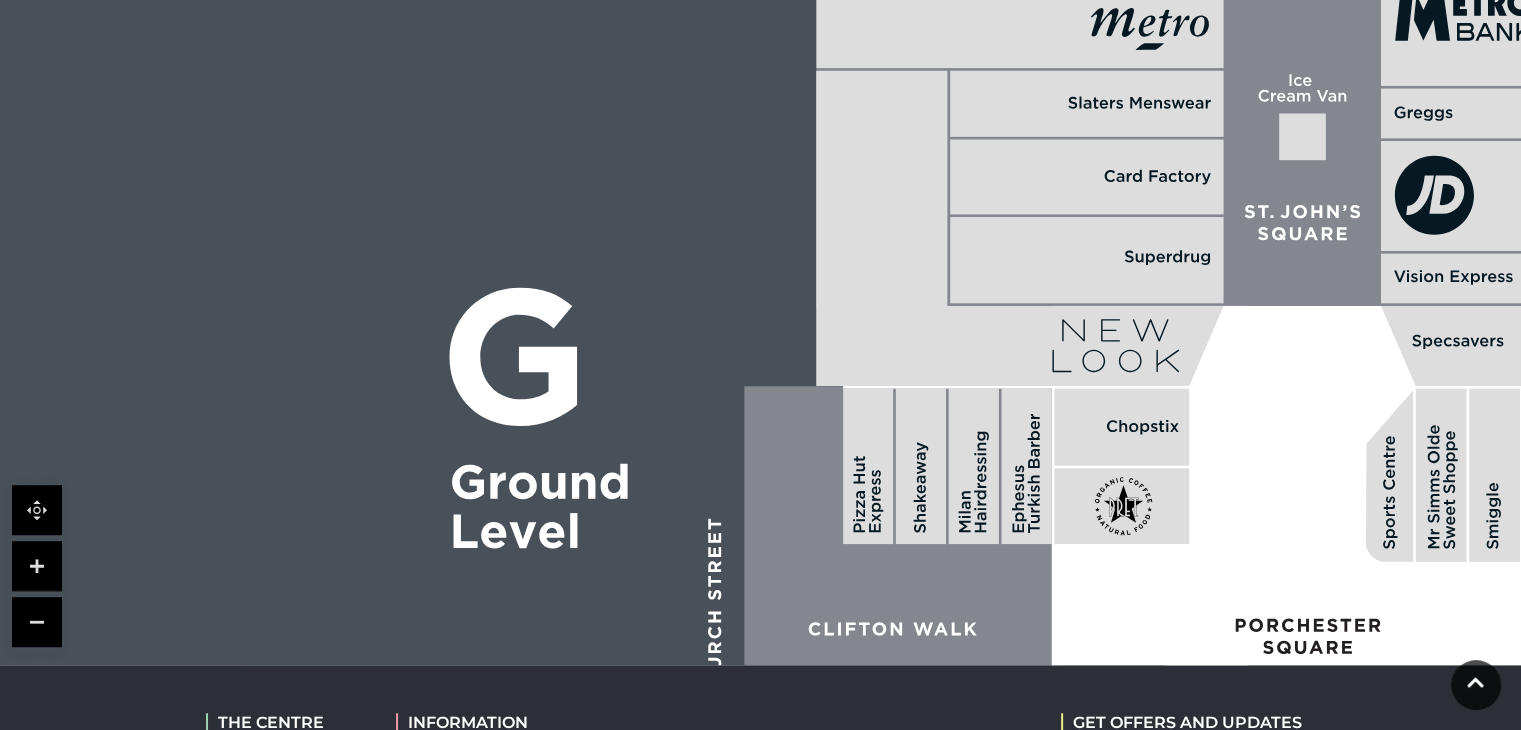 click at bounding box center (37, 510) 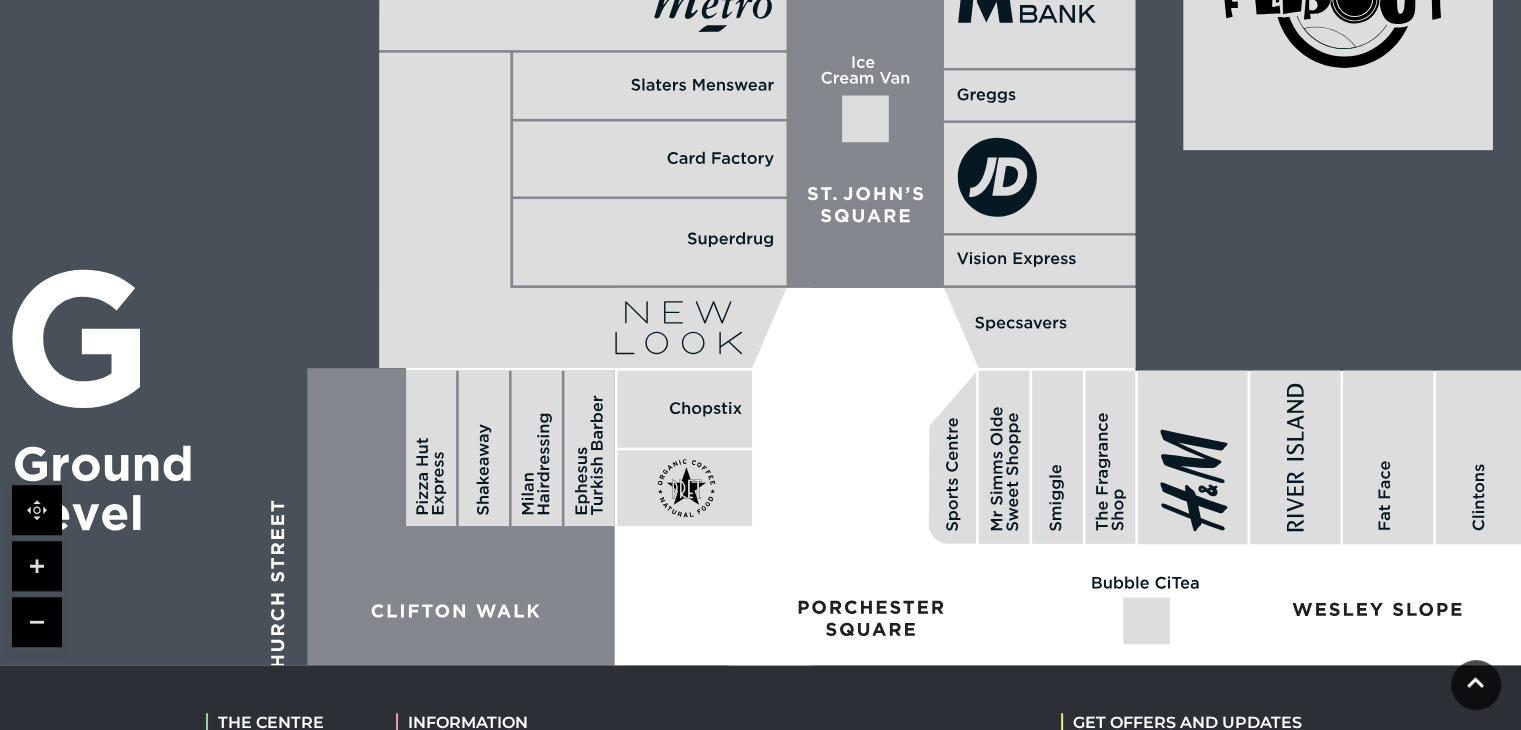 drag, startPoint x: 1108, startPoint y: 417, endPoint x: 532, endPoint y: 180, distance: 622.8523 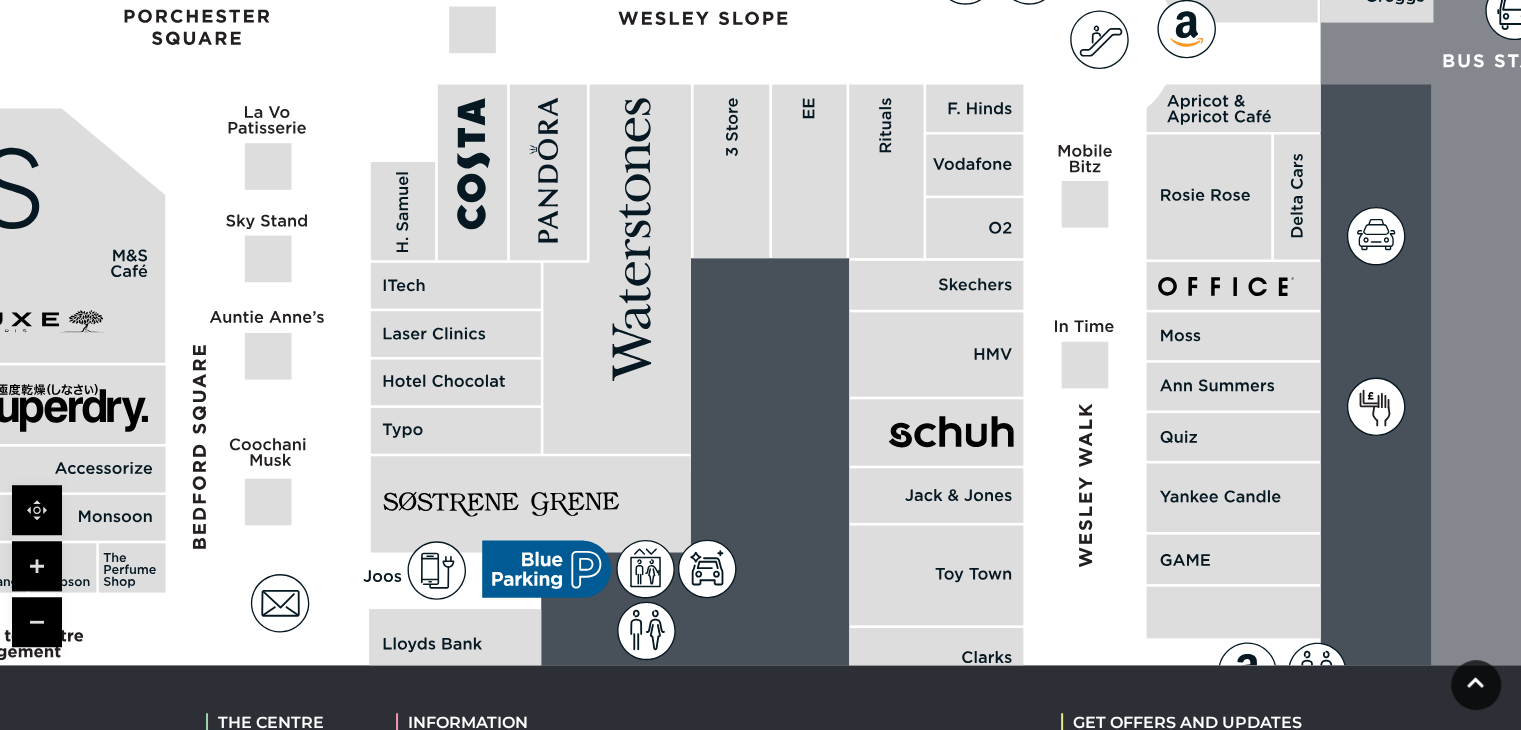 drag, startPoint x: 1032, startPoint y: 489, endPoint x: 525, endPoint y: 146, distance: 612.1258 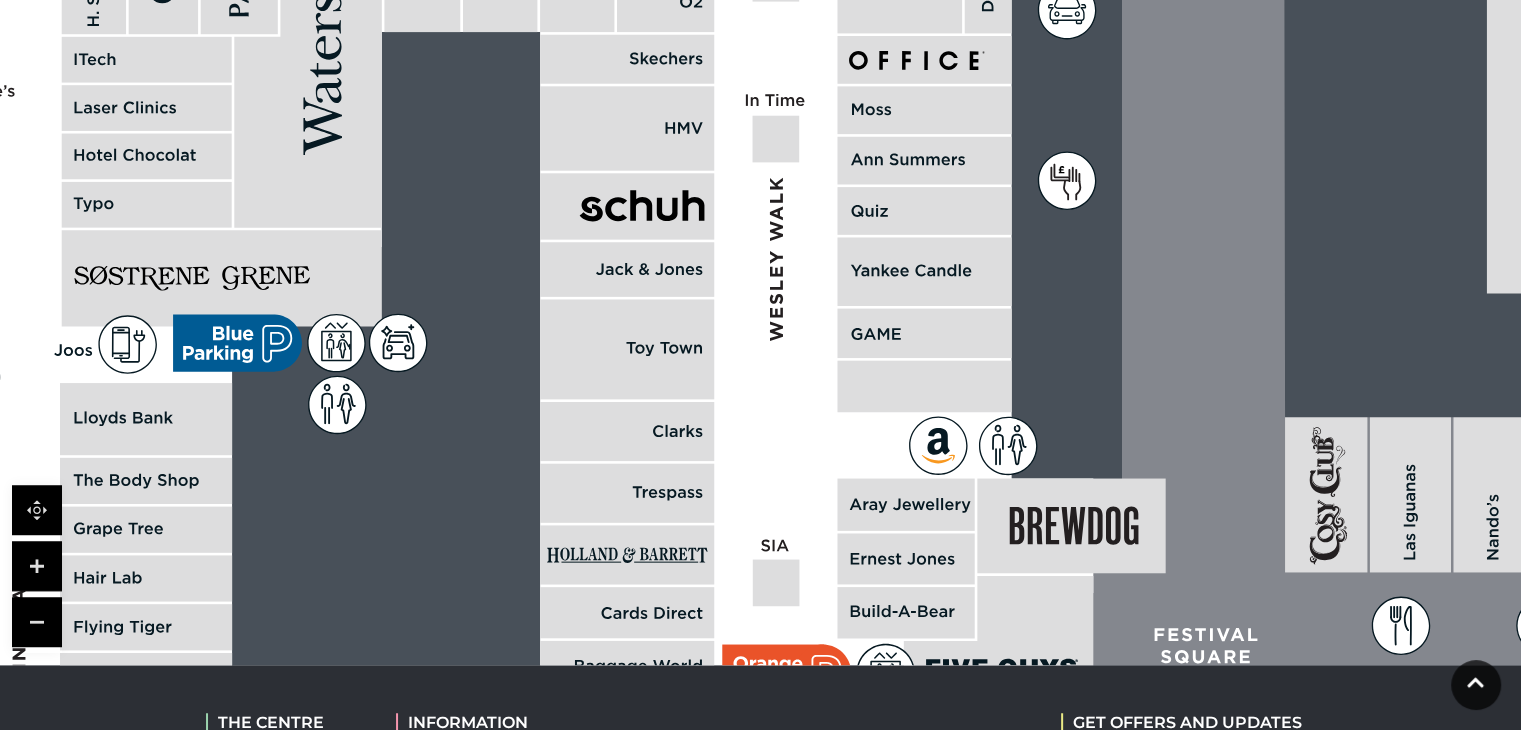 drag, startPoint x: 938, startPoint y: 413, endPoint x: 625, endPoint y: 162, distance: 401.21066 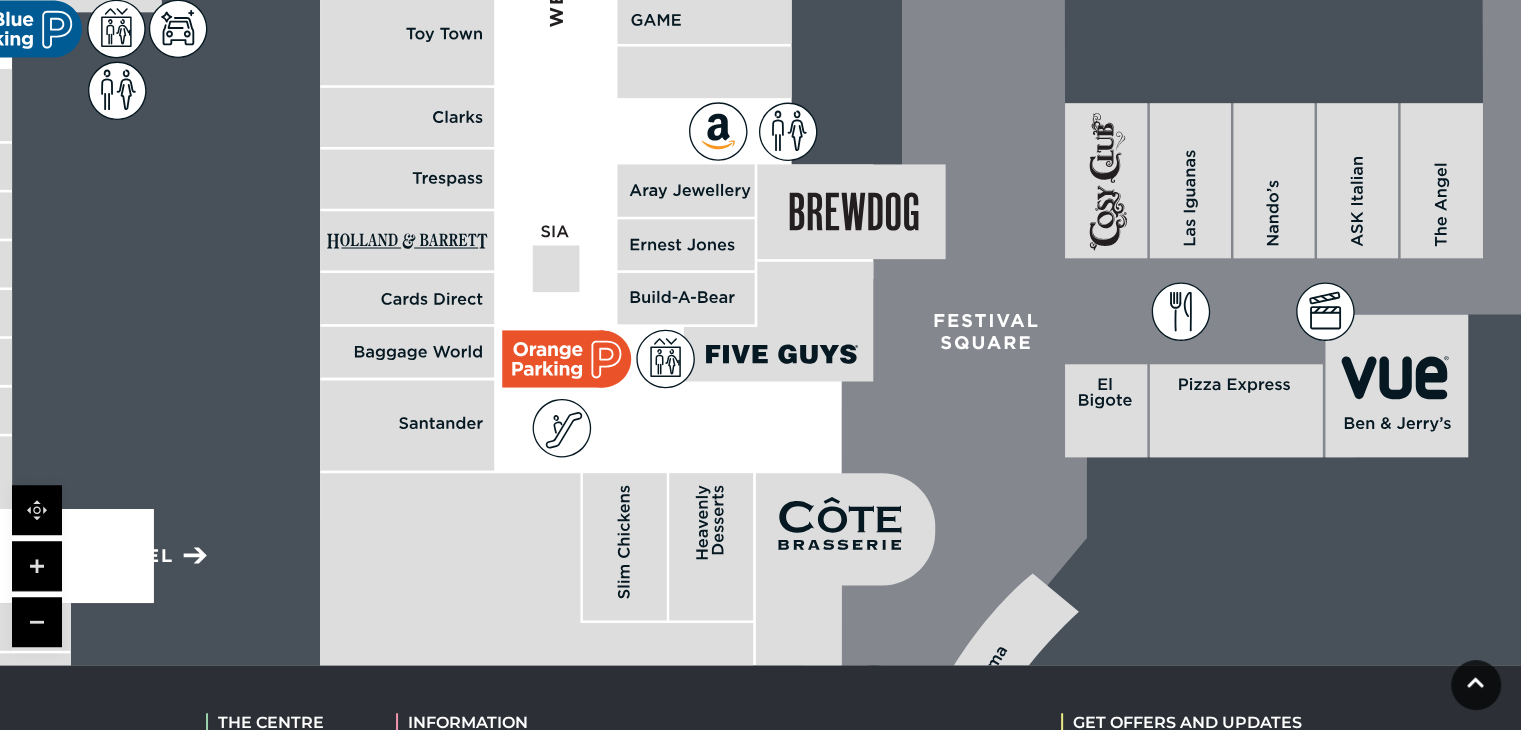 drag, startPoint x: 900, startPoint y: 382, endPoint x: 714, endPoint y: 126, distance: 316.4364 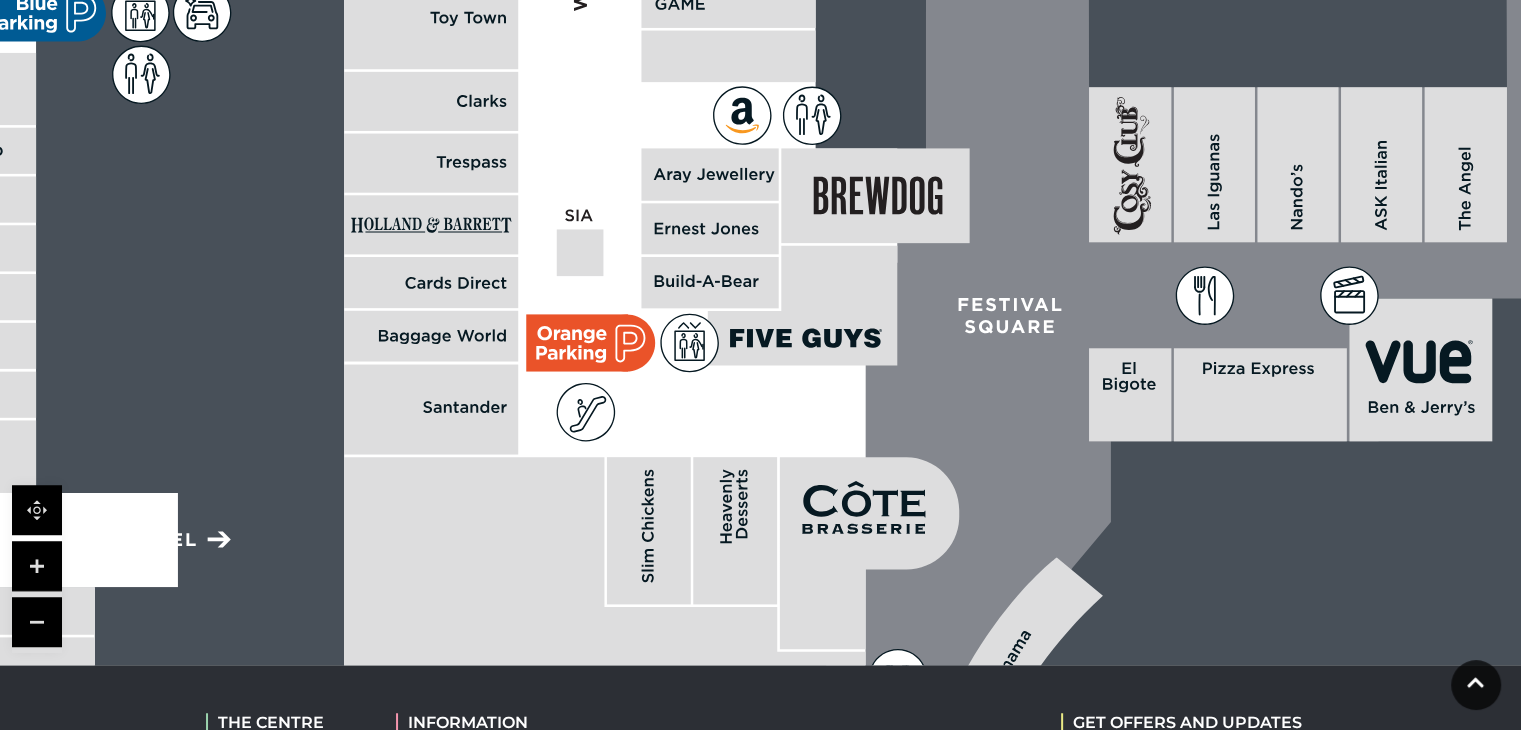 drag, startPoint x: 944, startPoint y: 489, endPoint x: 968, endPoint y: 485, distance: 24.33105 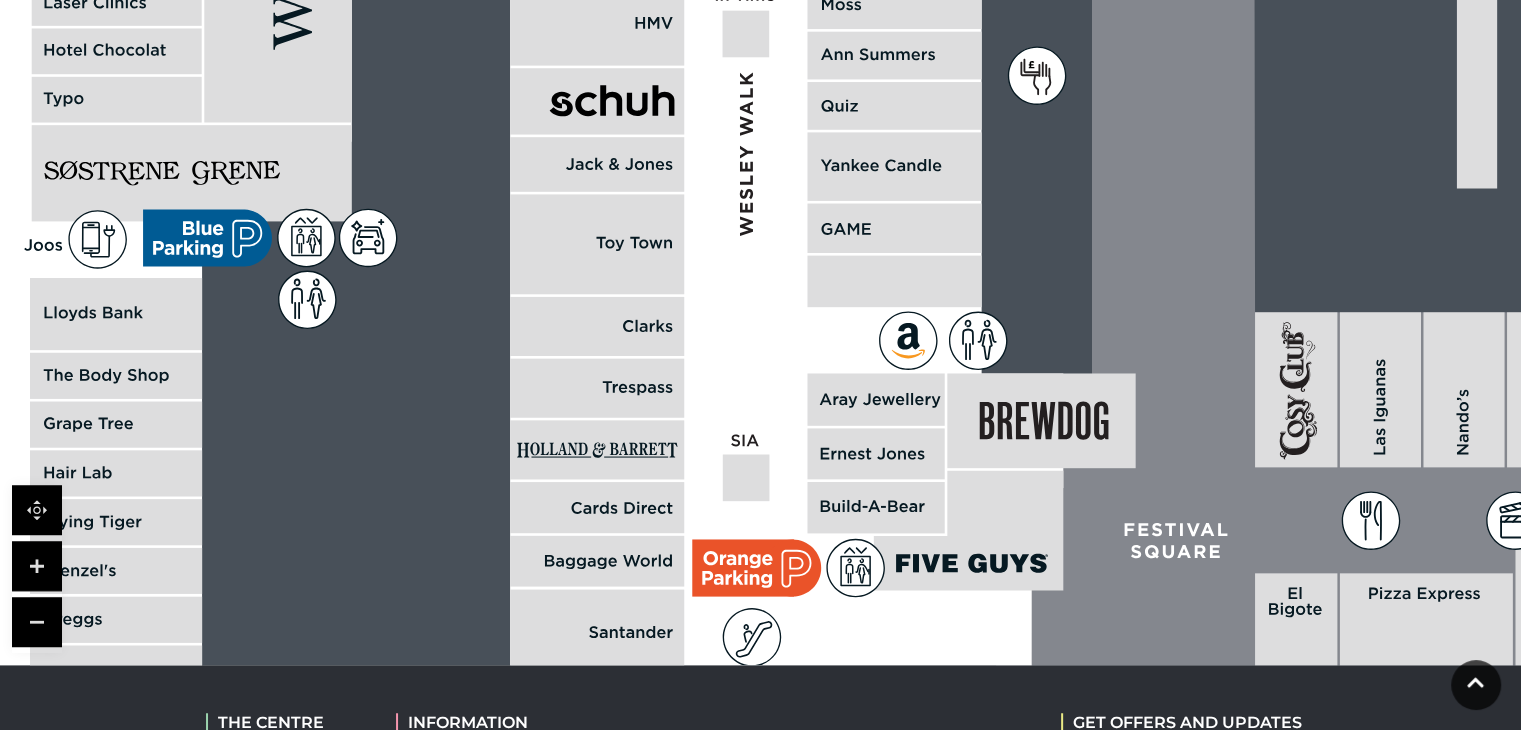 drag, startPoint x: 784, startPoint y: 366, endPoint x: 957, endPoint y: 573, distance: 269.774 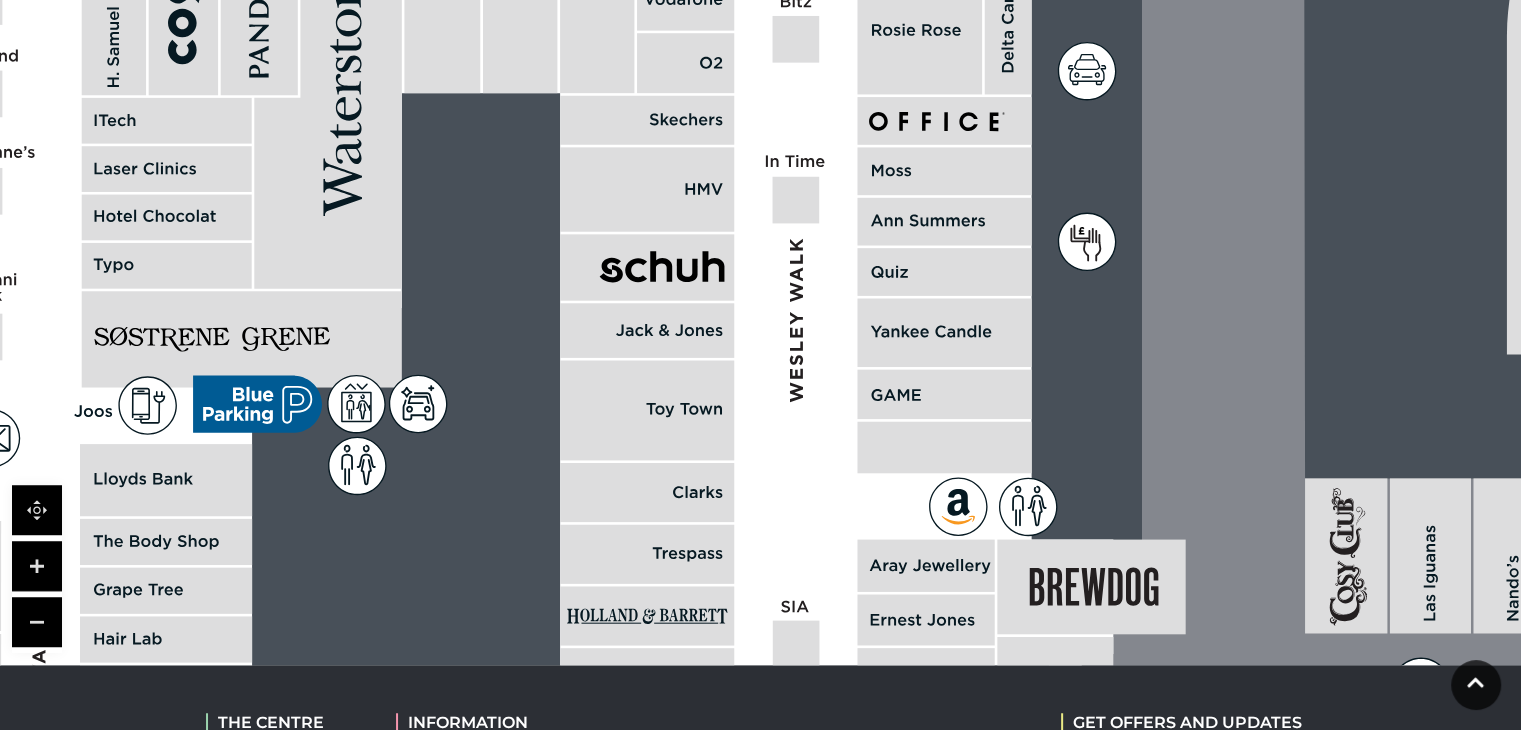 drag, startPoint x: 742, startPoint y: 325, endPoint x: 790, endPoint y: 546, distance: 226.1526 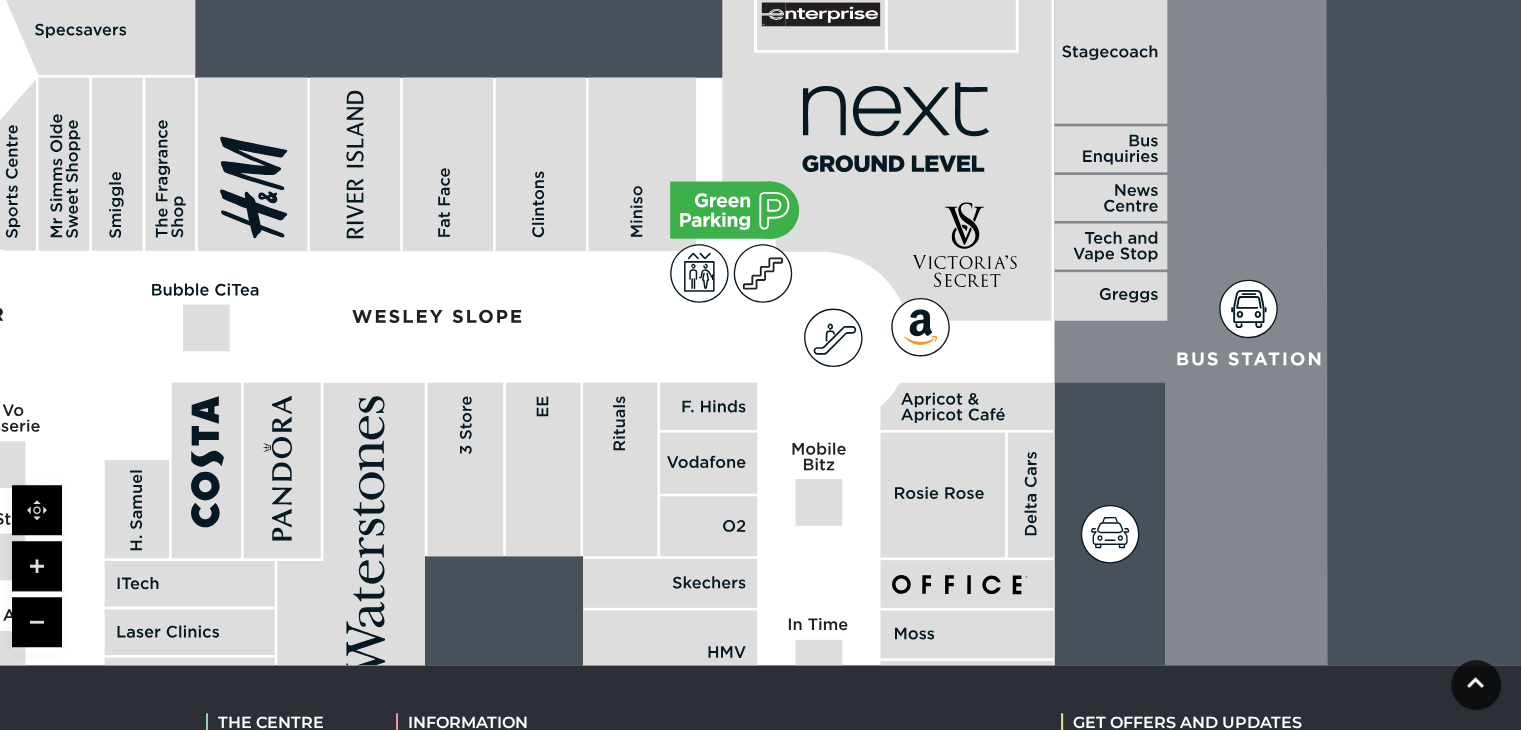 drag, startPoint x: 795, startPoint y: 236, endPoint x: 813, endPoint y: 632, distance: 396.40887 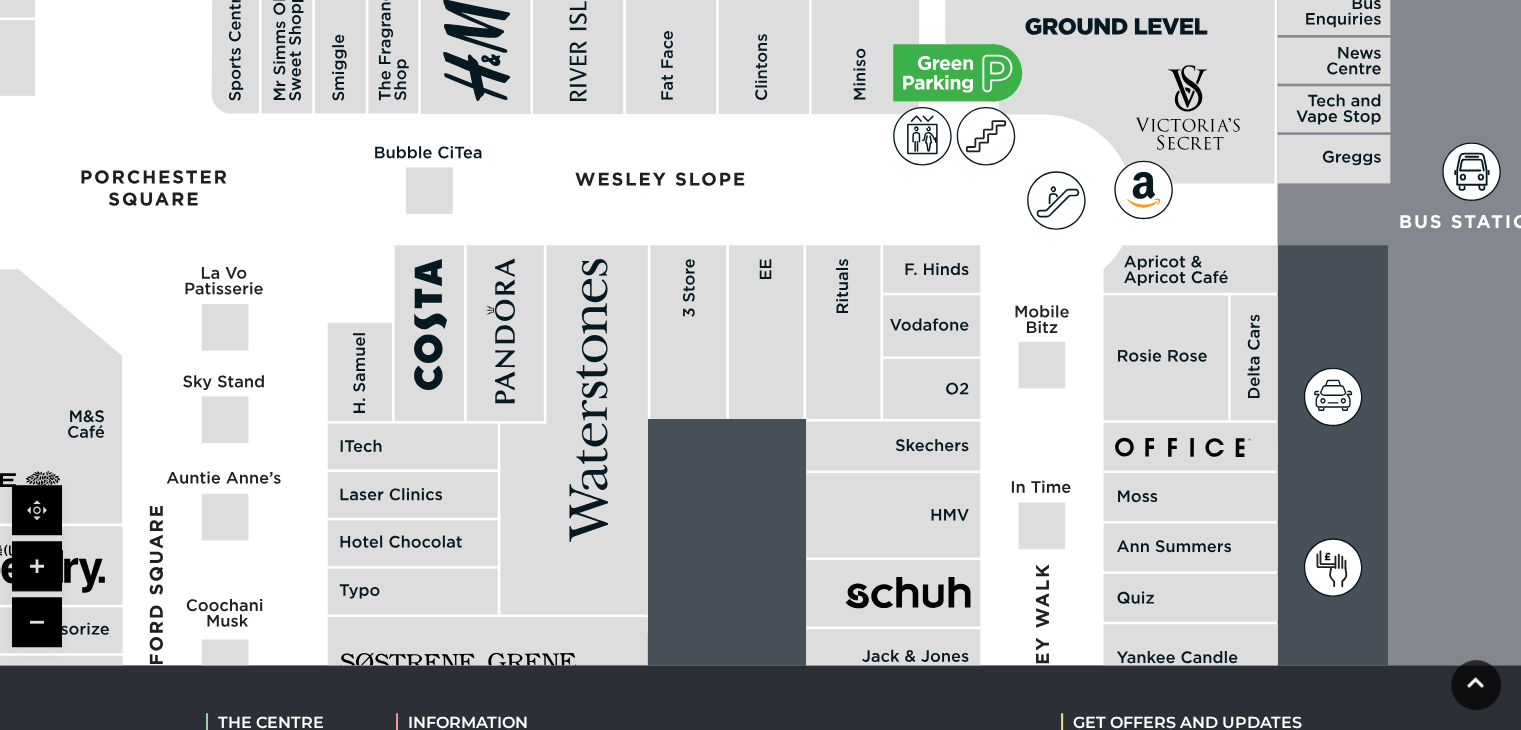 drag, startPoint x: 719, startPoint y: 405, endPoint x: 996, endPoint y: 107, distance: 406.85748 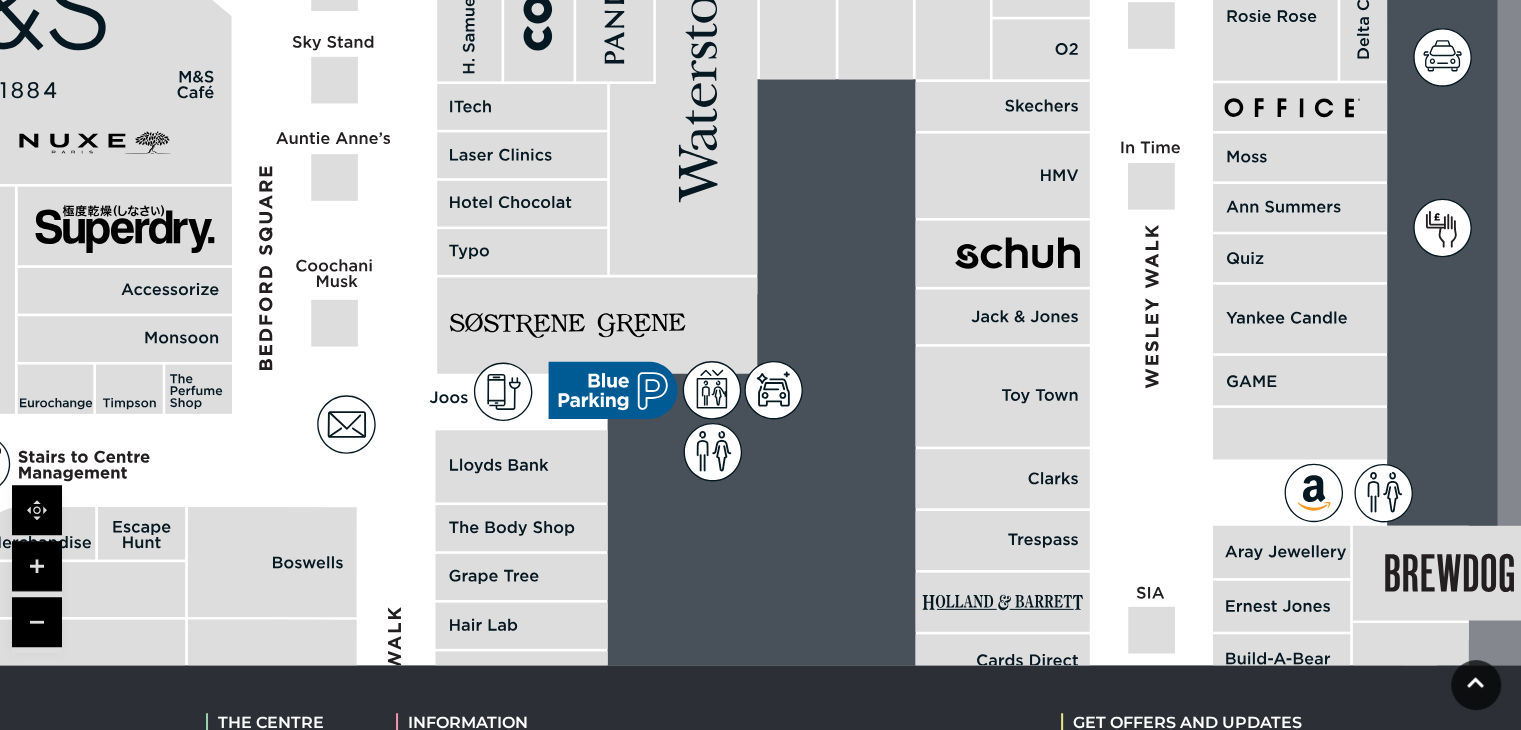 drag, startPoint x: 762, startPoint y: 404, endPoint x: 840, endPoint y: 71, distance: 342.01315 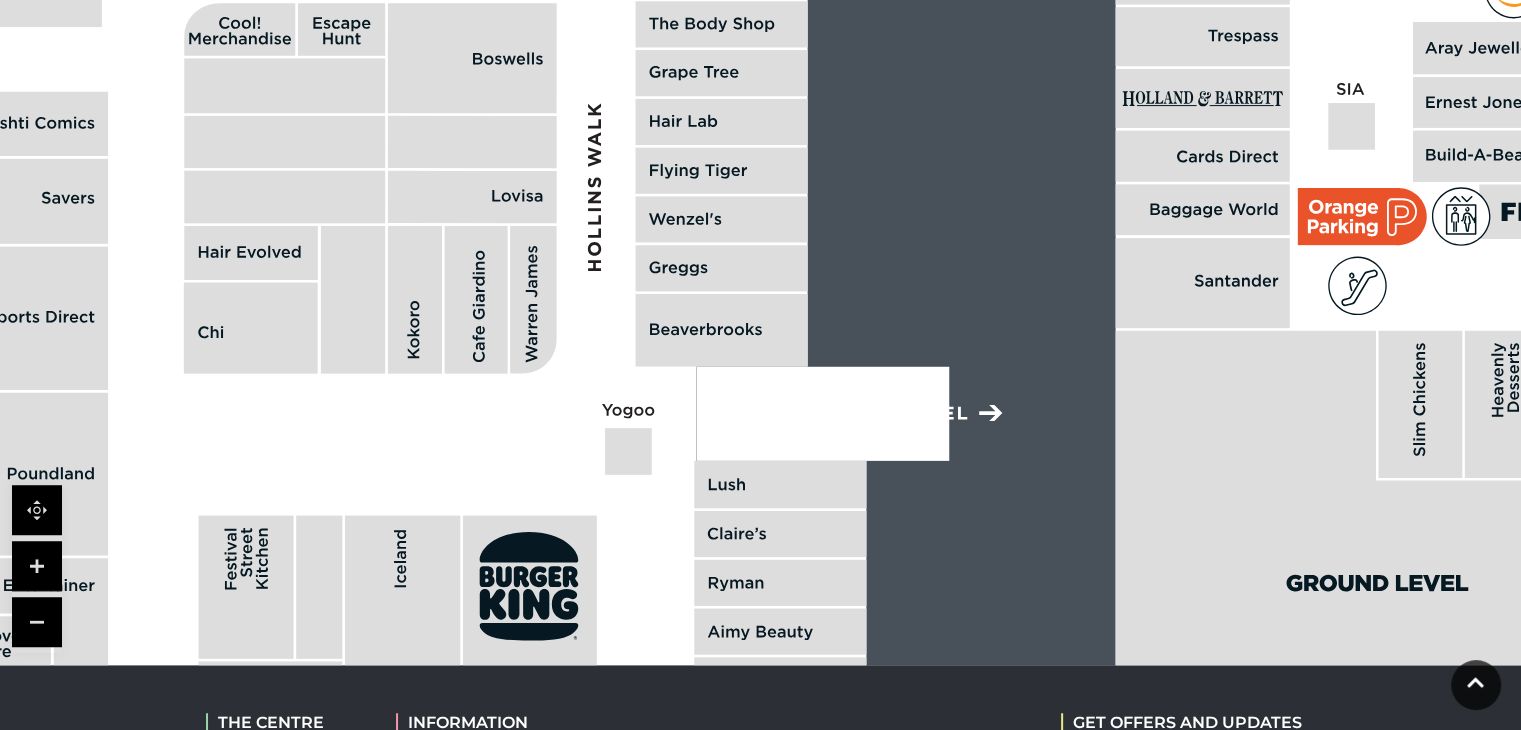 drag, startPoint x: 770, startPoint y: 472, endPoint x: 928, endPoint y: 73, distance: 429.1445 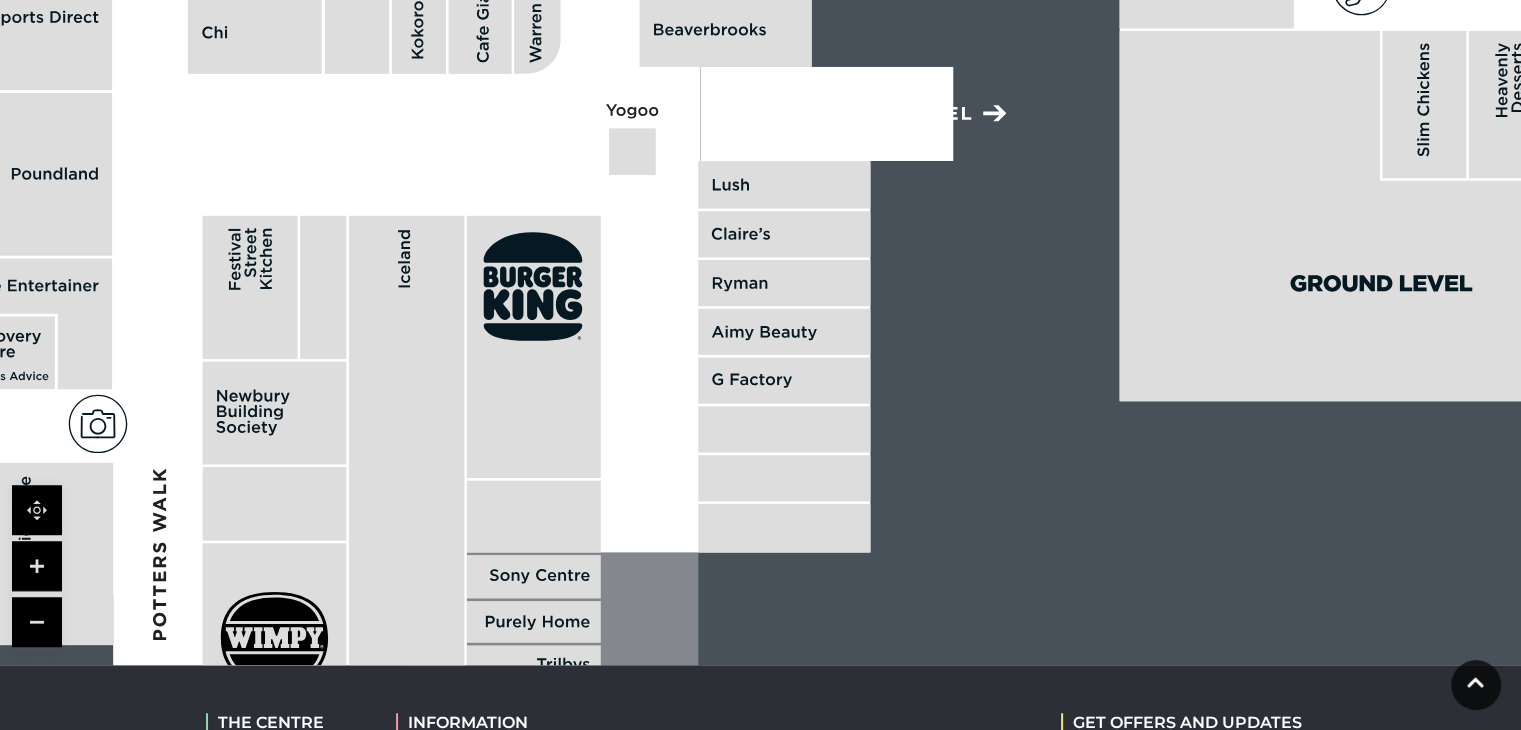 drag, startPoint x: 934, startPoint y: 408, endPoint x: 939, endPoint y: 123, distance: 285.04385 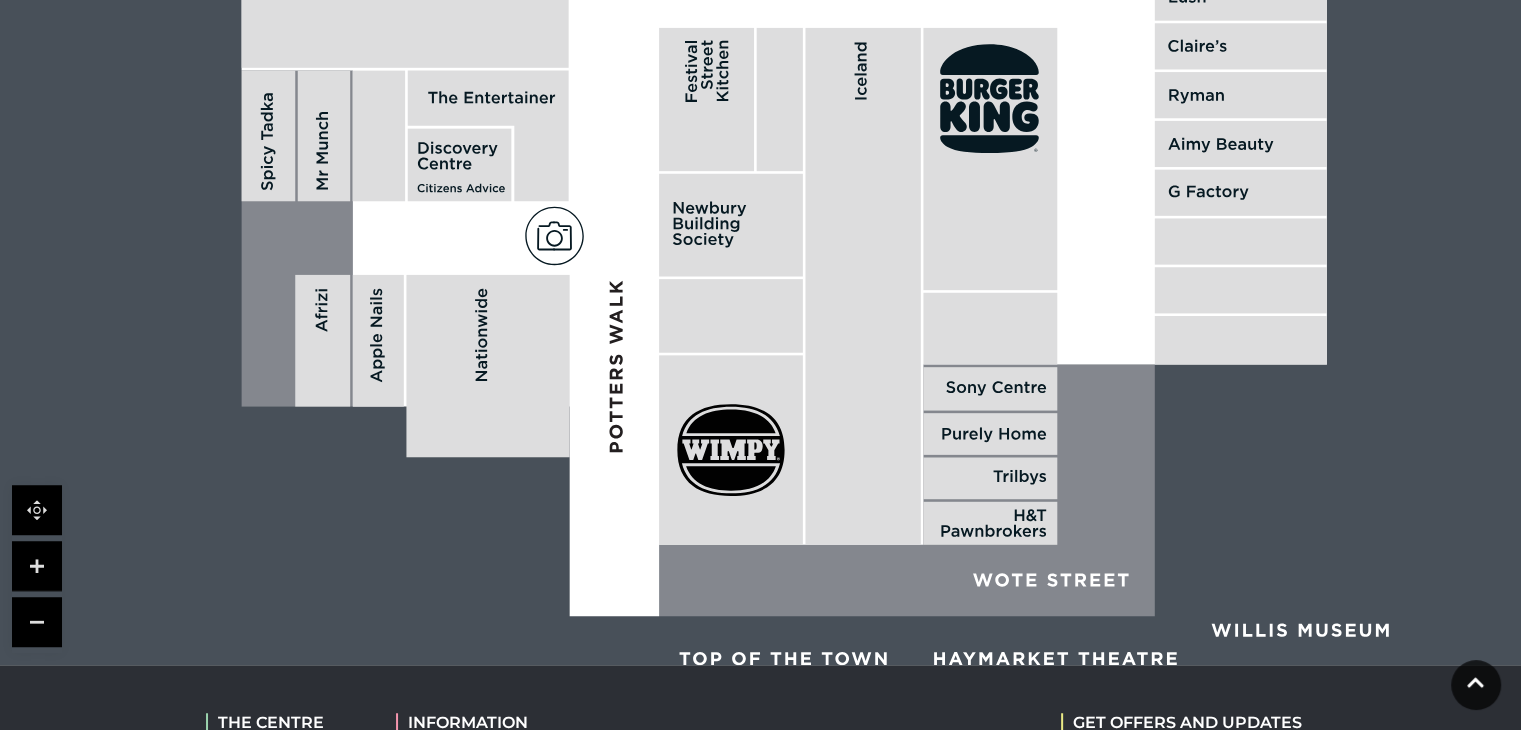 drag, startPoint x: 605, startPoint y: 490, endPoint x: 1052, endPoint y: 380, distance: 460.33575 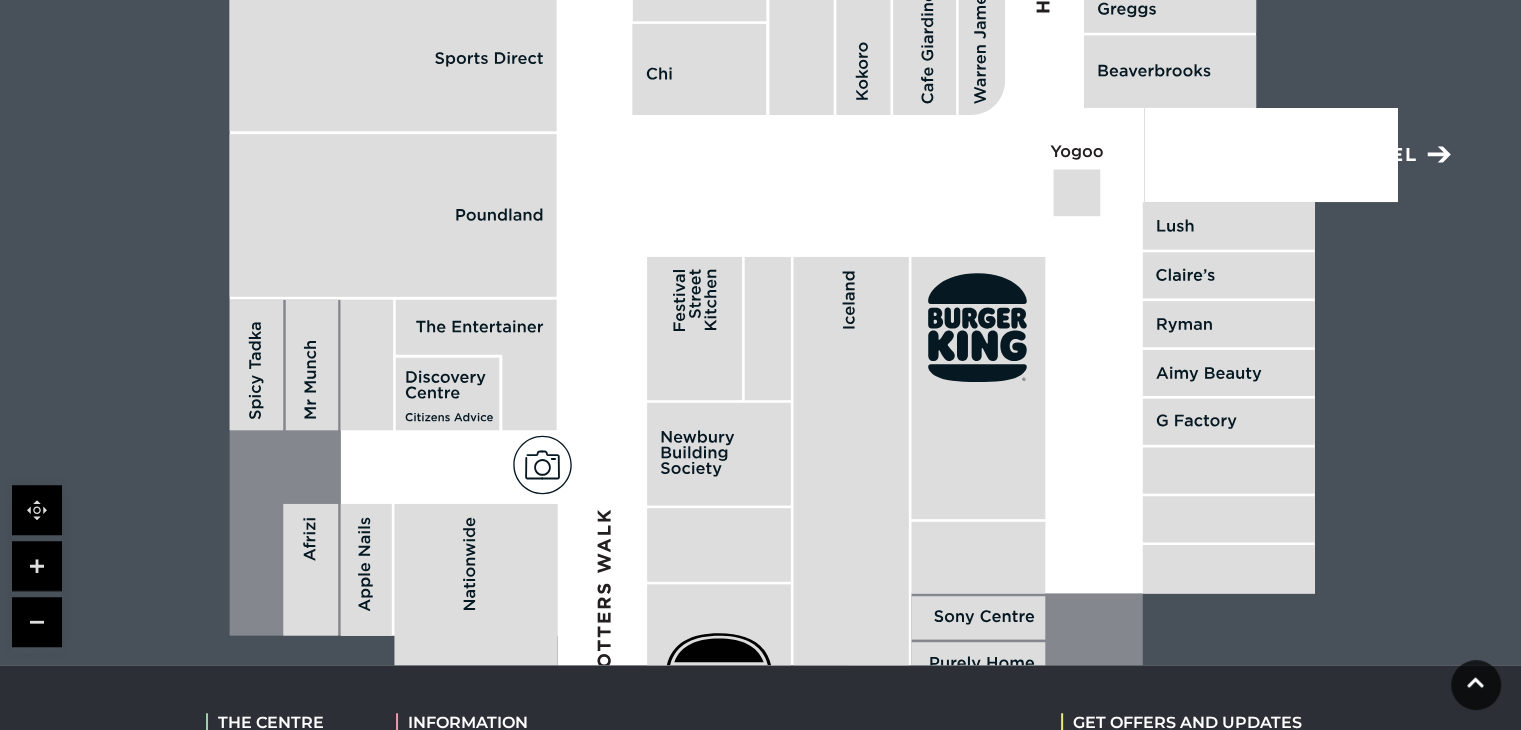 drag, startPoint x: 736, startPoint y: 324, endPoint x: 707, endPoint y: 665, distance: 342.23093 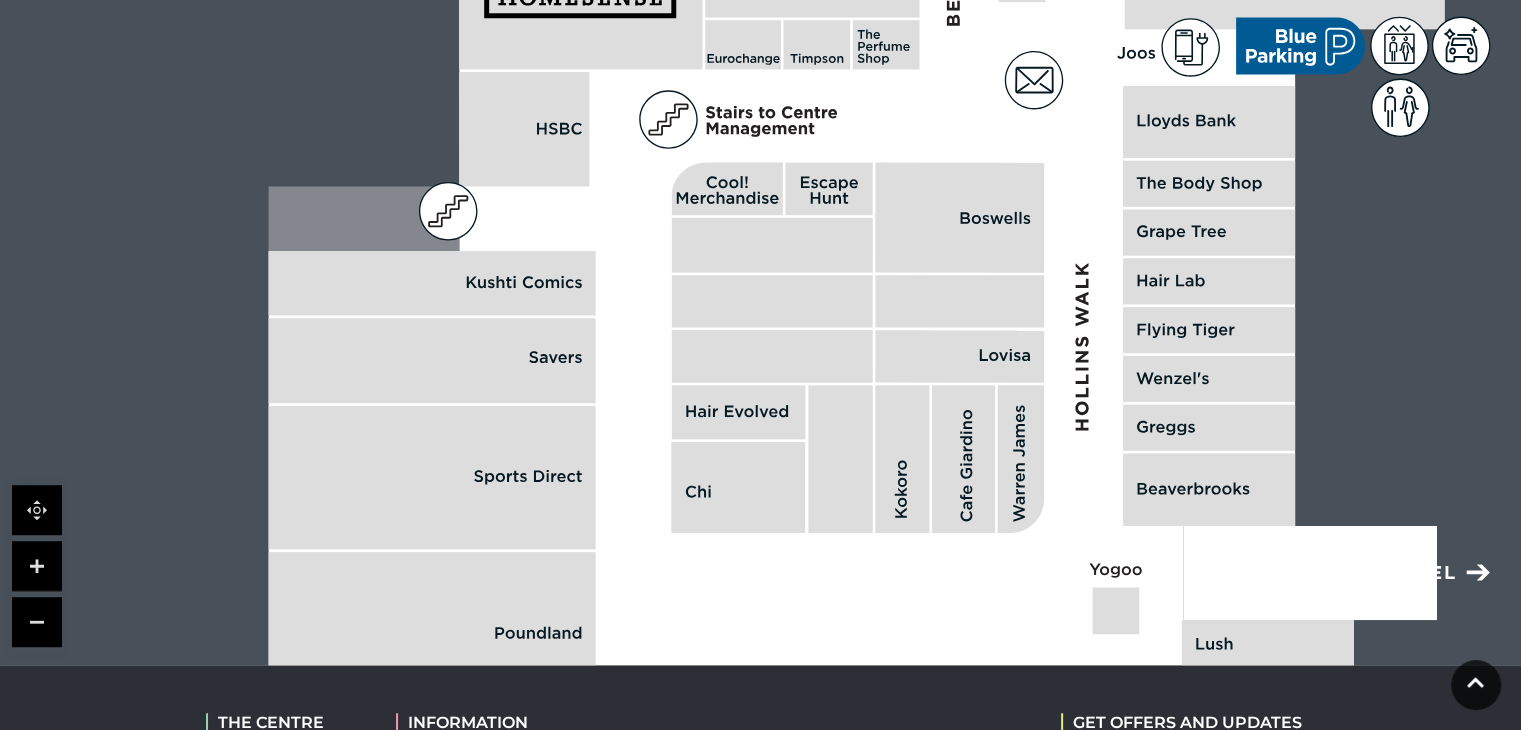drag, startPoint x: 656, startPoint y: 354, endPoint x: 686, endPoint y: 768, distance: 415.08554 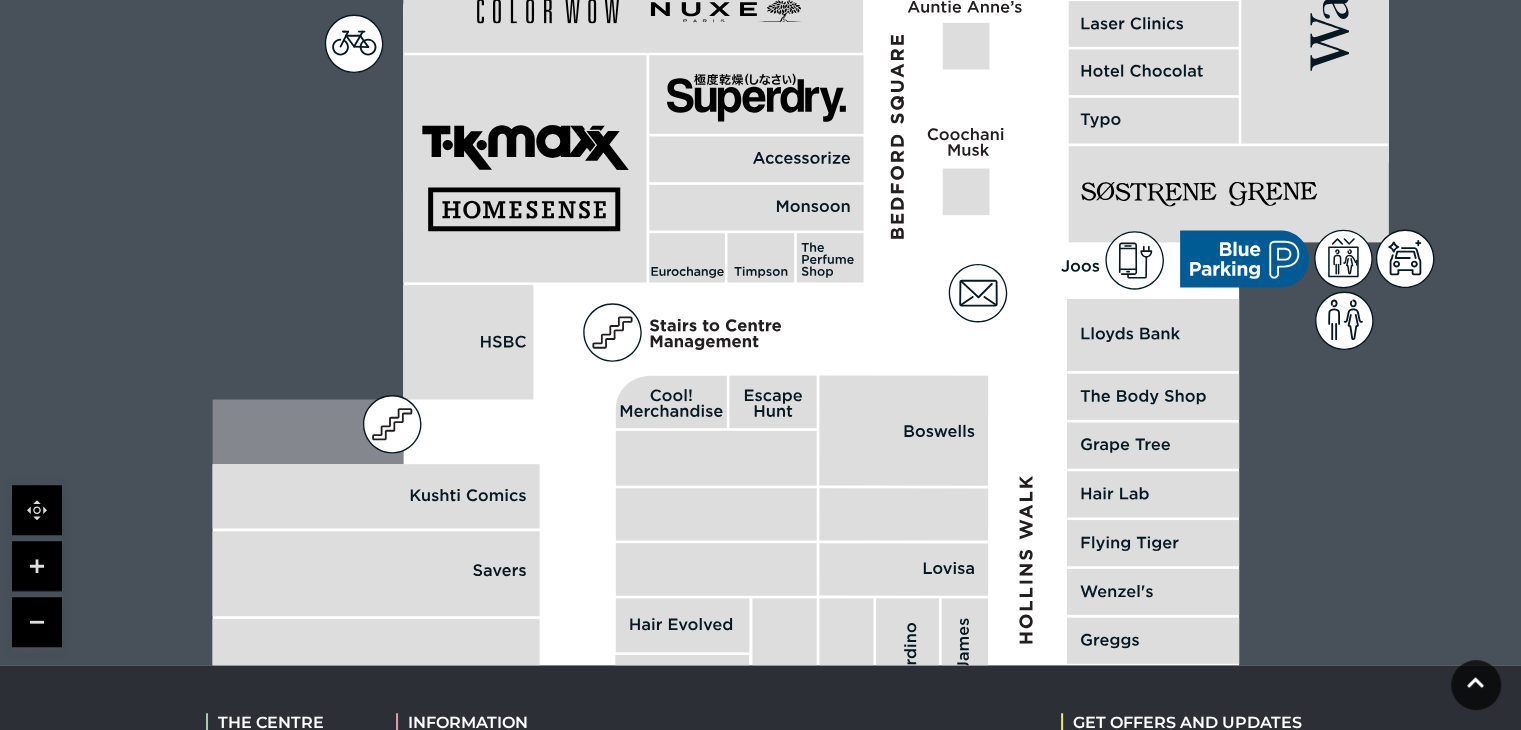 drag, startPoint x: 724, startPoint y: 473, endPoint x: 644, endPoint y: 667, distance: 209.84756 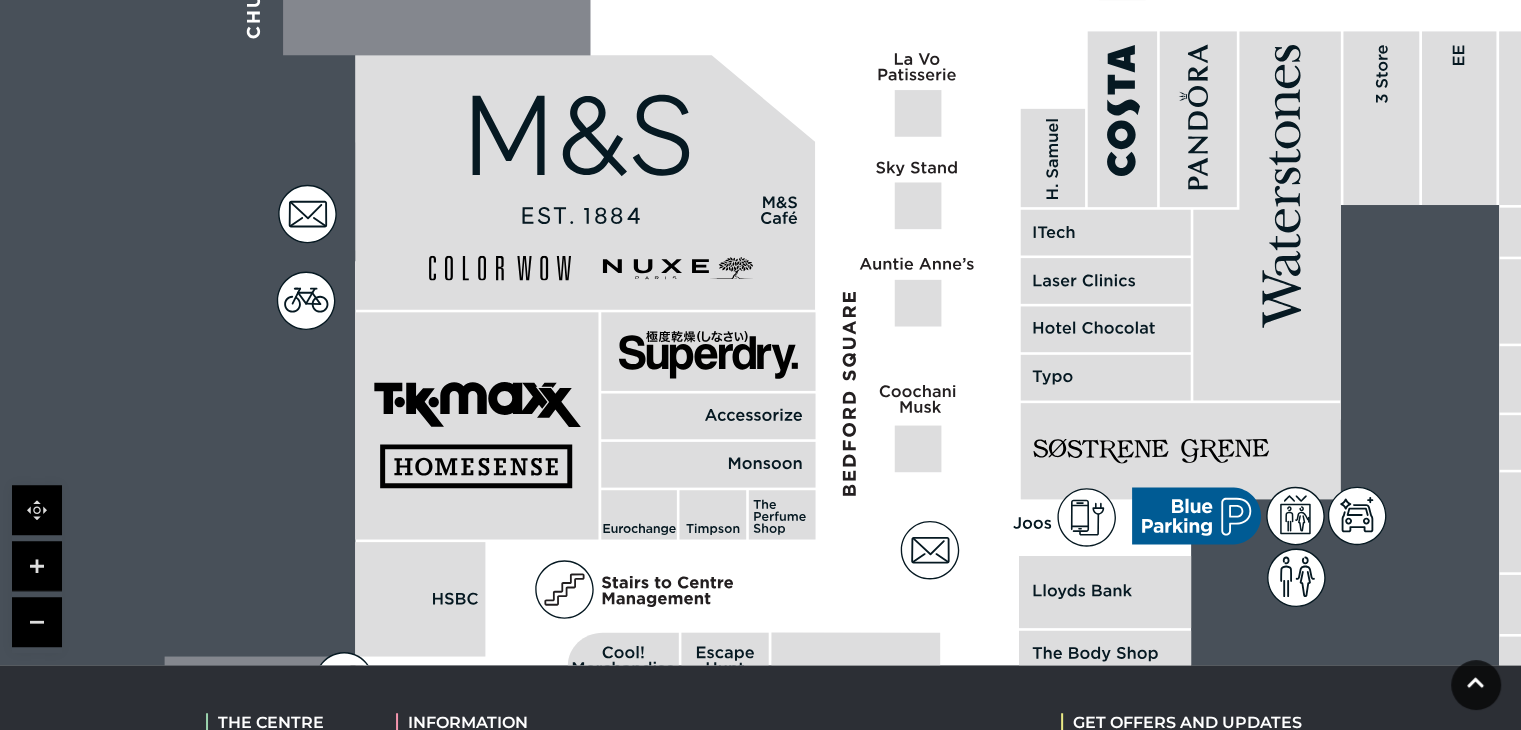 drag, startPoint x: 750, startPoint y: 336, endPoint x: 701, endPoint y: 713, distance: 380.17102 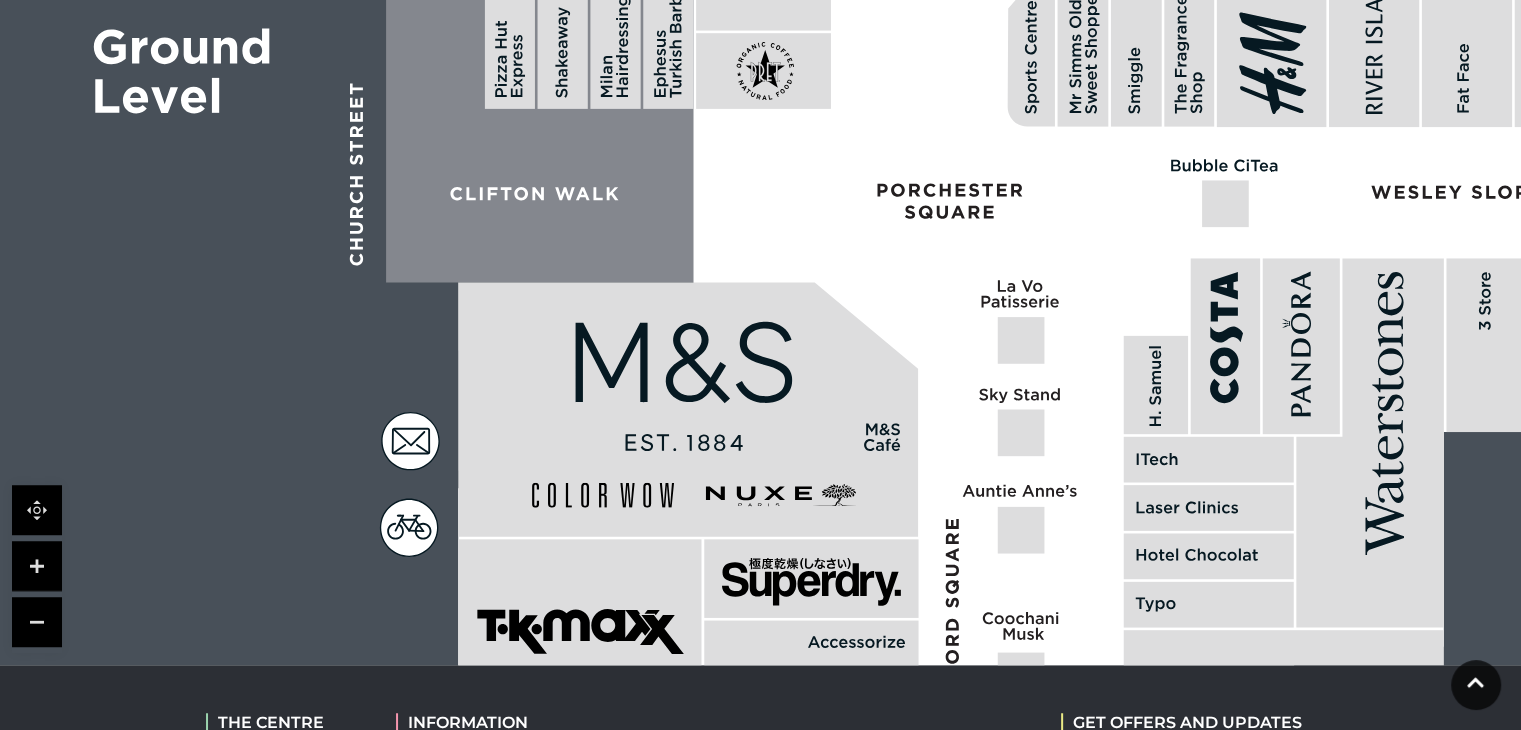 drag, startPoint x: 732, startPoint y: 363, endPoint x: 831, endPoint y: 549, distance: 210.70596 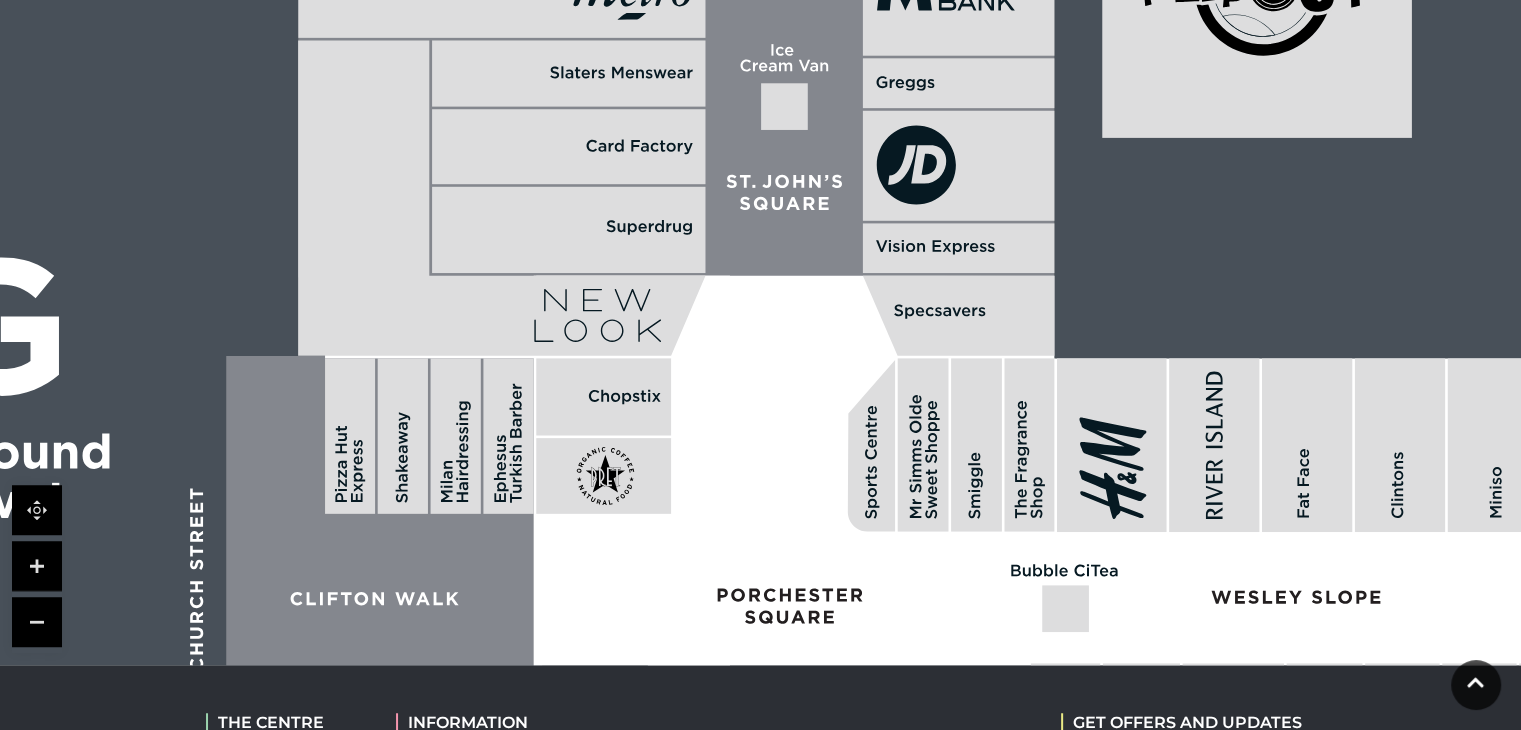 drag, startPoint x: 824, startPoint y: 345, endPoint x: 588, endPoint y: 569, distance: 325.3798 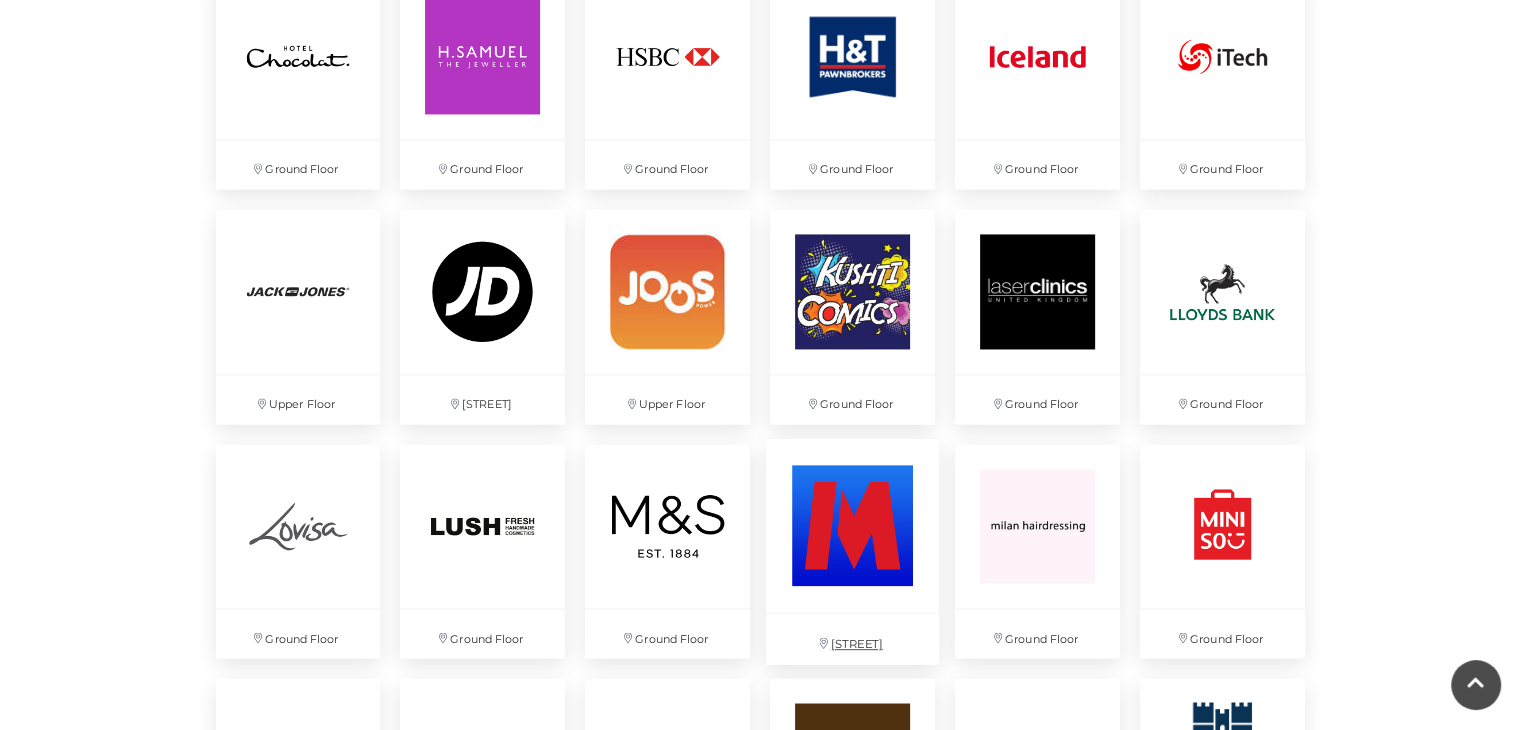 scroll, scrollTop: 3171, scrollLeft: 0, axis: vertical 